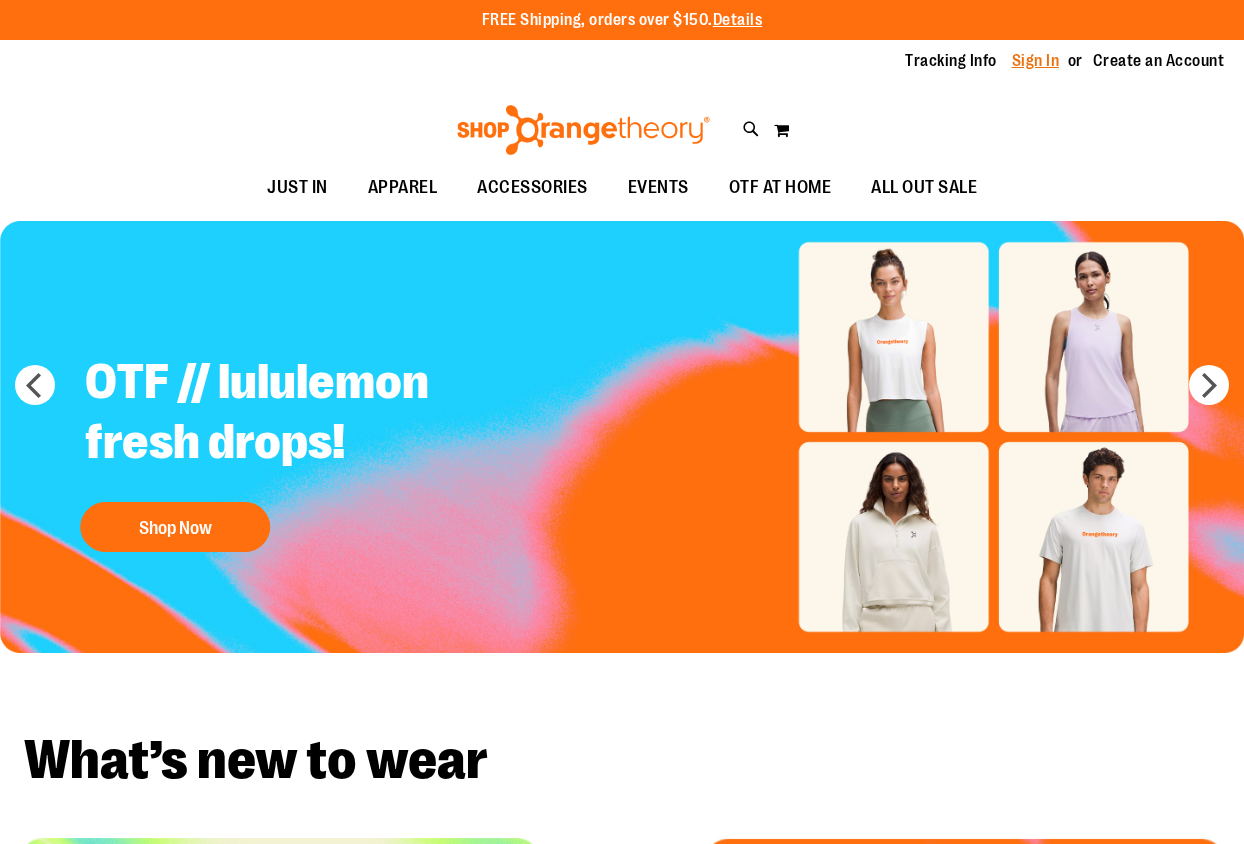 scroll, scrollTop: 0, scrollLeft: 0, axis: both 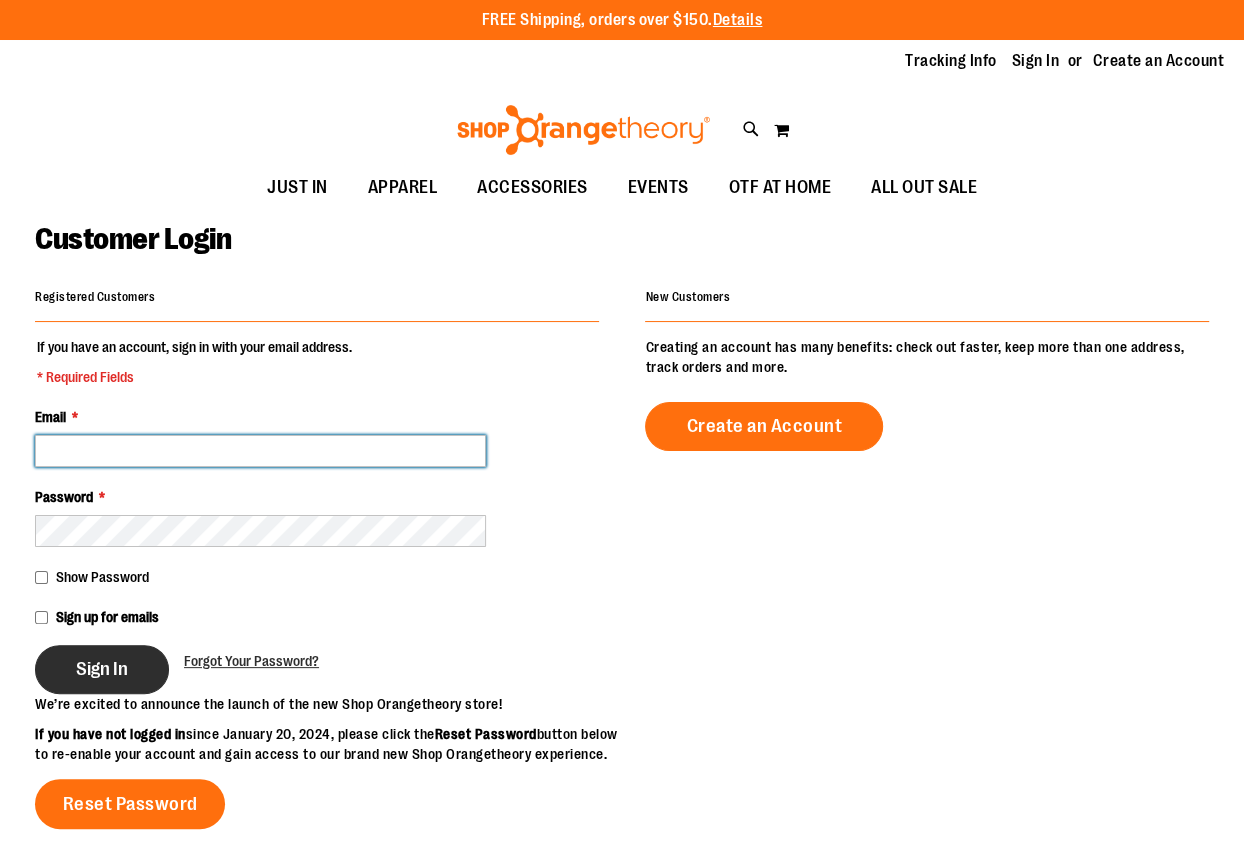 type on "**********" 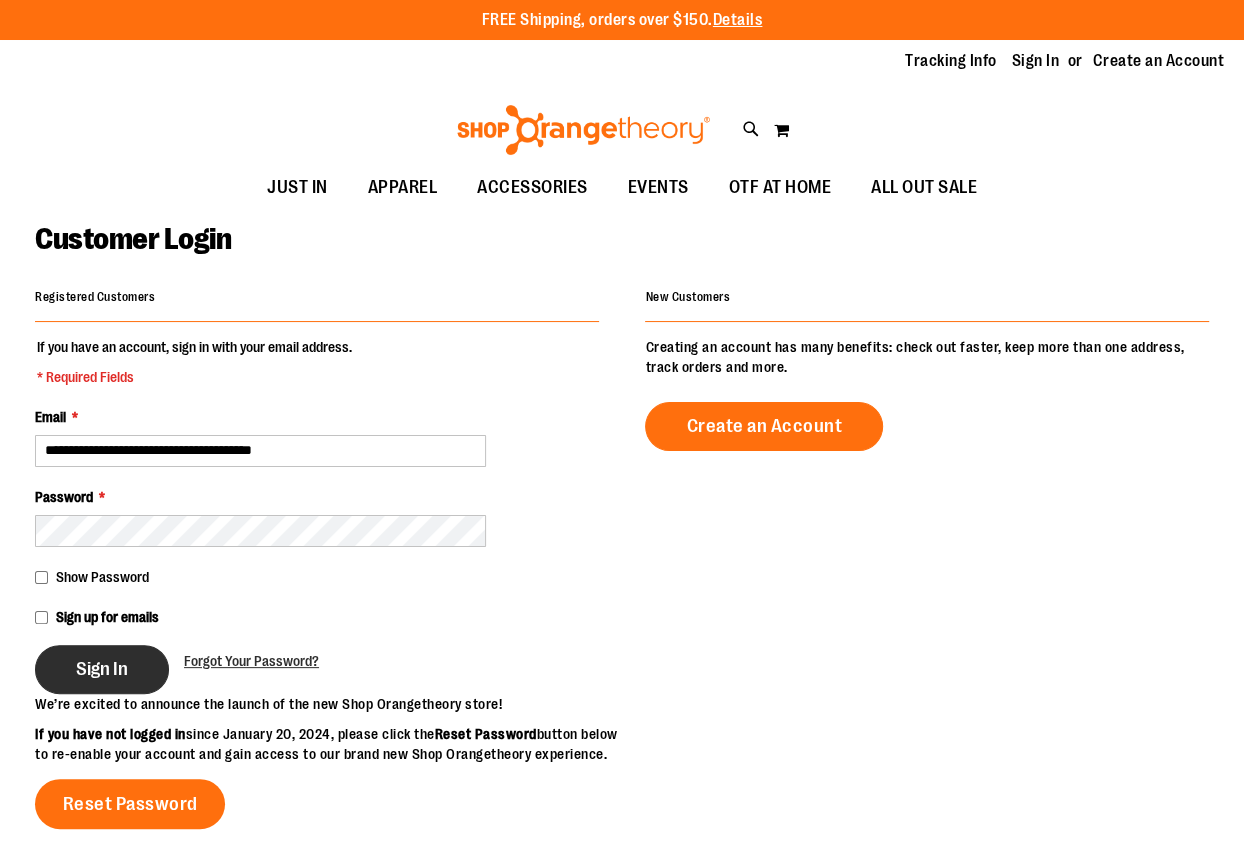 type on "**********" 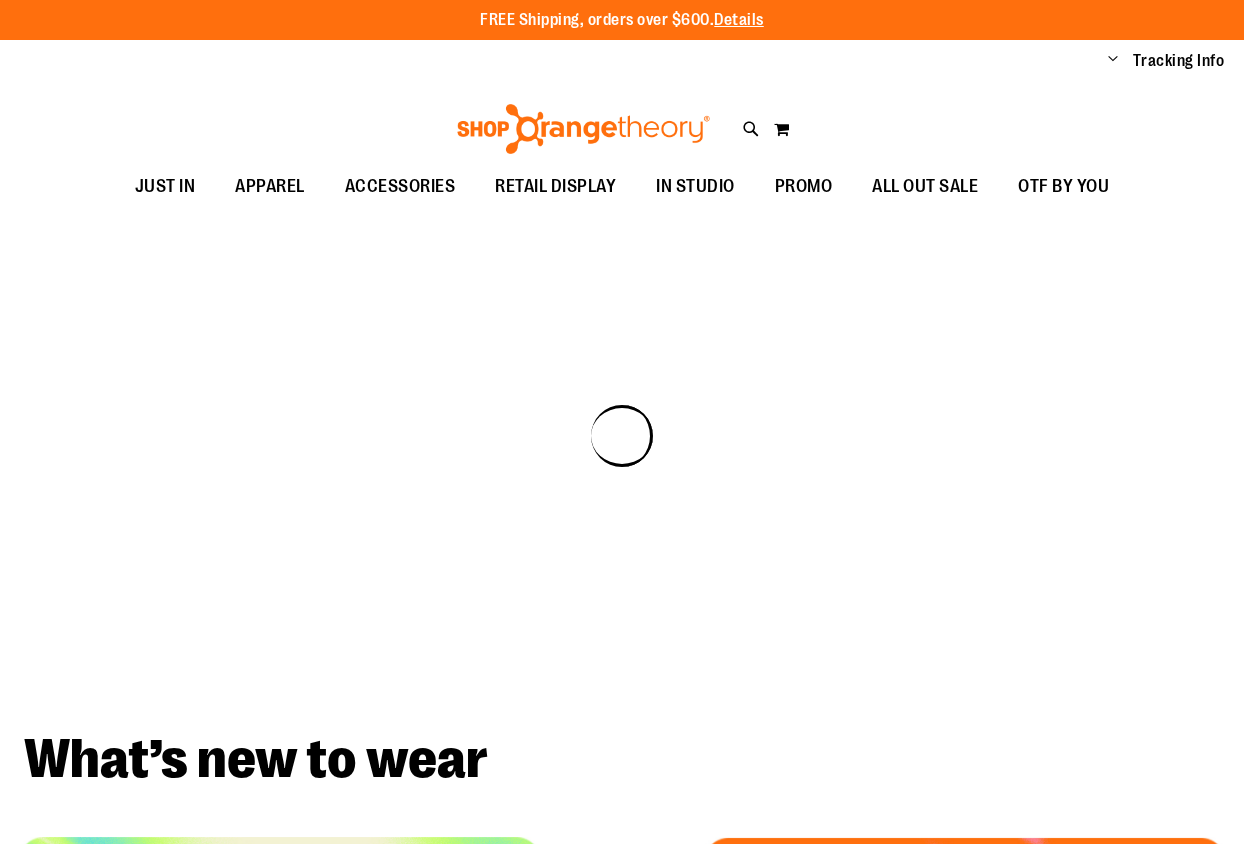 scroll, scrollTop: 0, scrollLeft: 0, axis: both 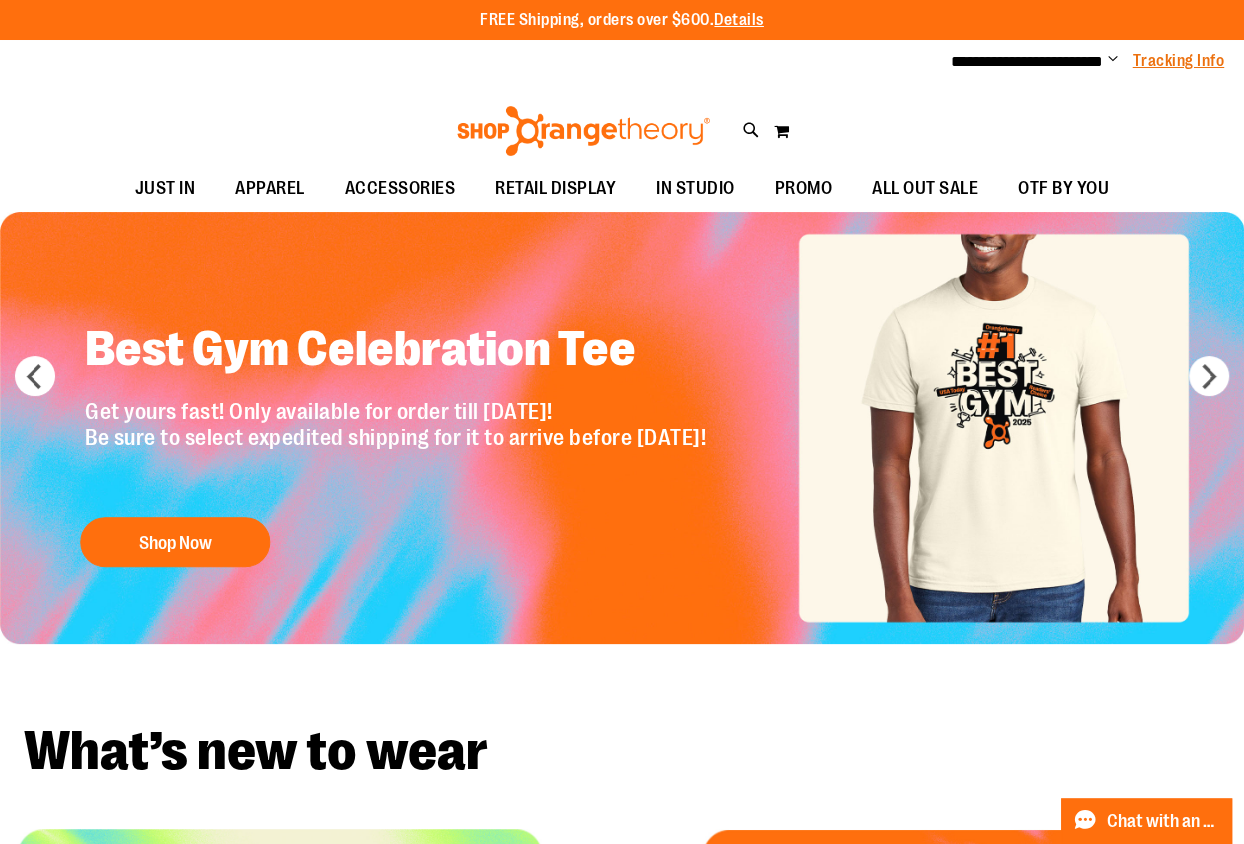 type on "**********" 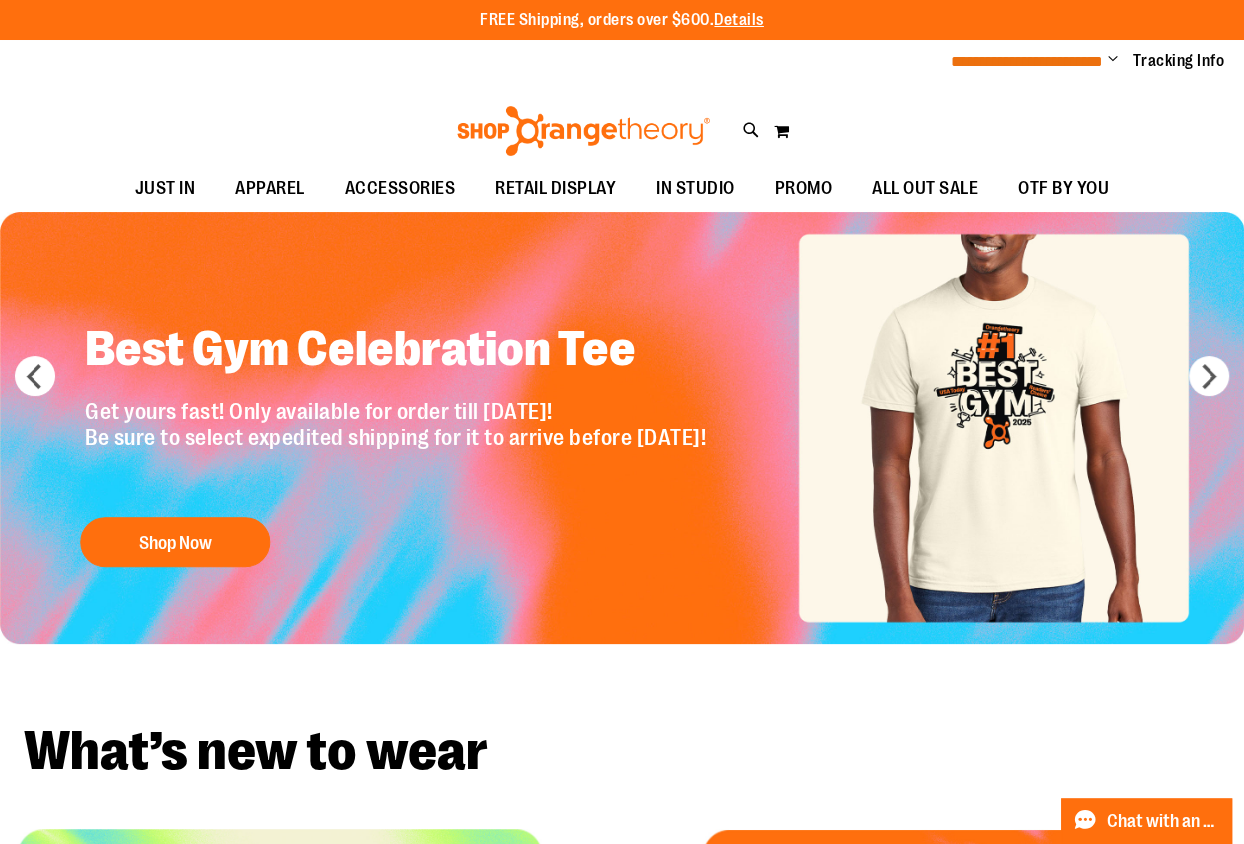 click on "**********" at bounding box center [1027, 61] 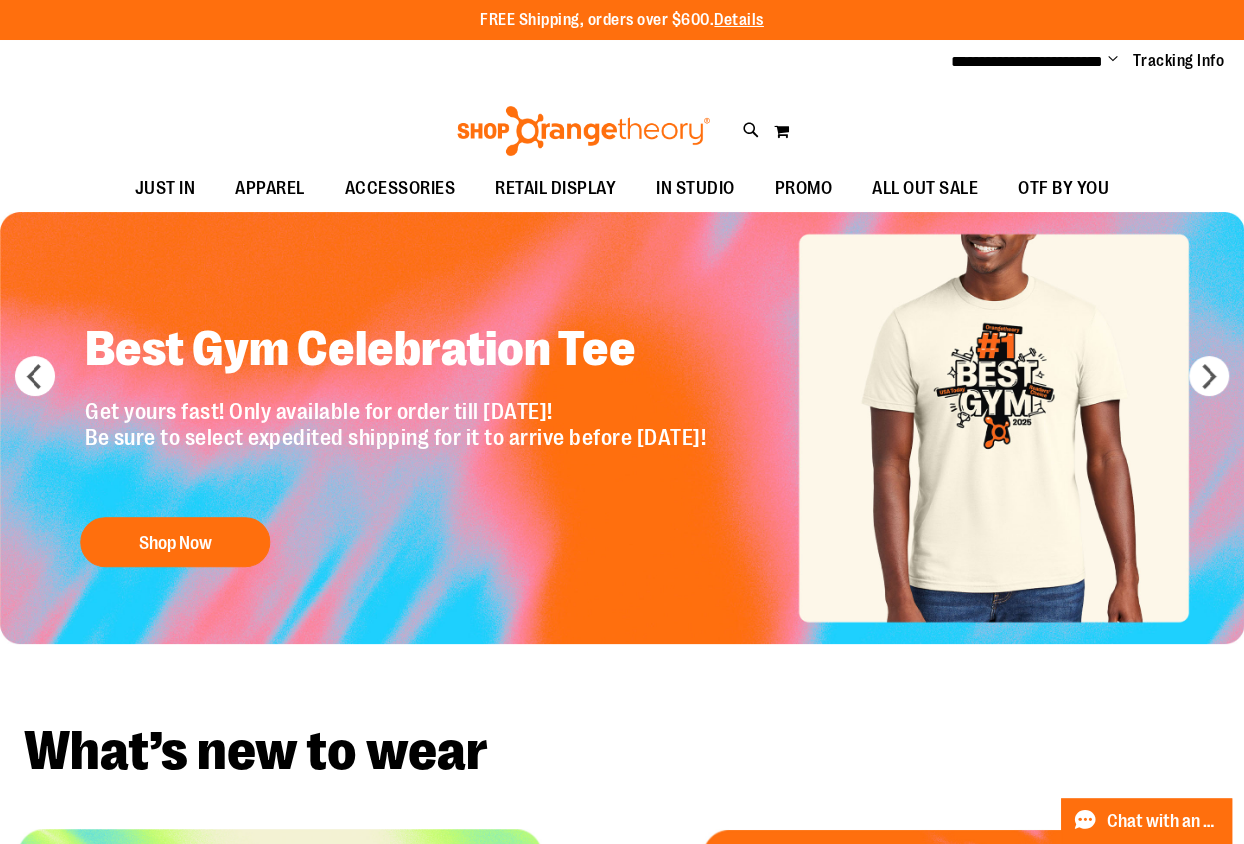 click on "Change" at bounding box center (1113, 60) 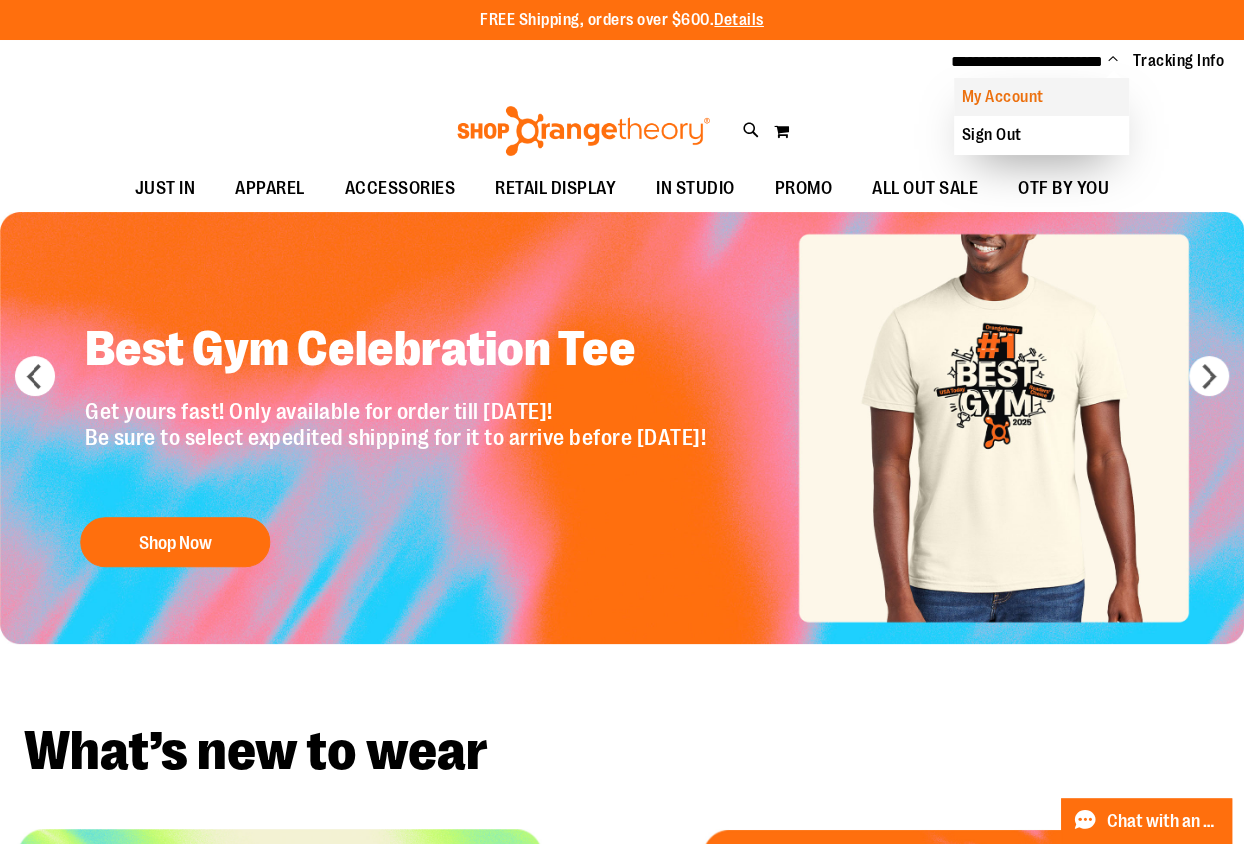click on "My Account" at bounding box center (1041, 97) 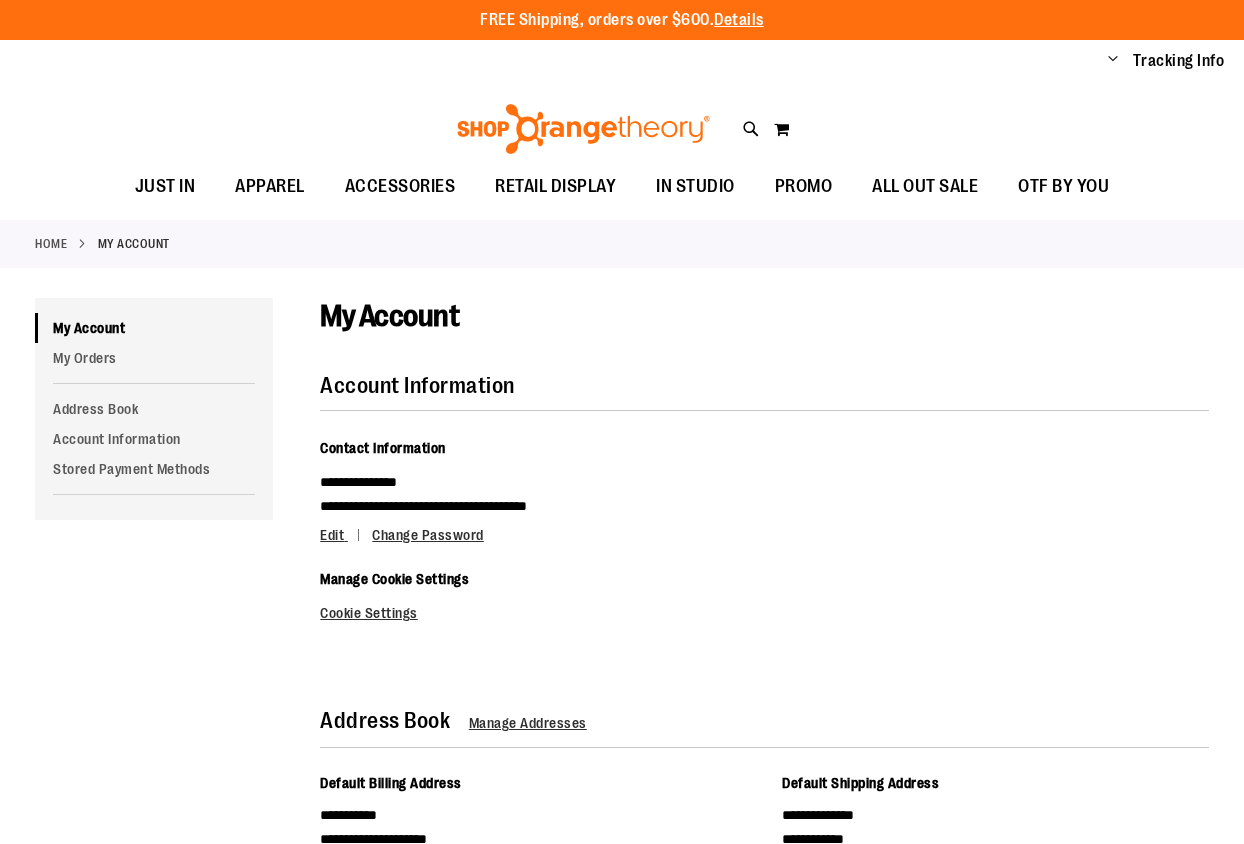 scroll, scrollTop: 0, scrollLeft: 0, axis: both 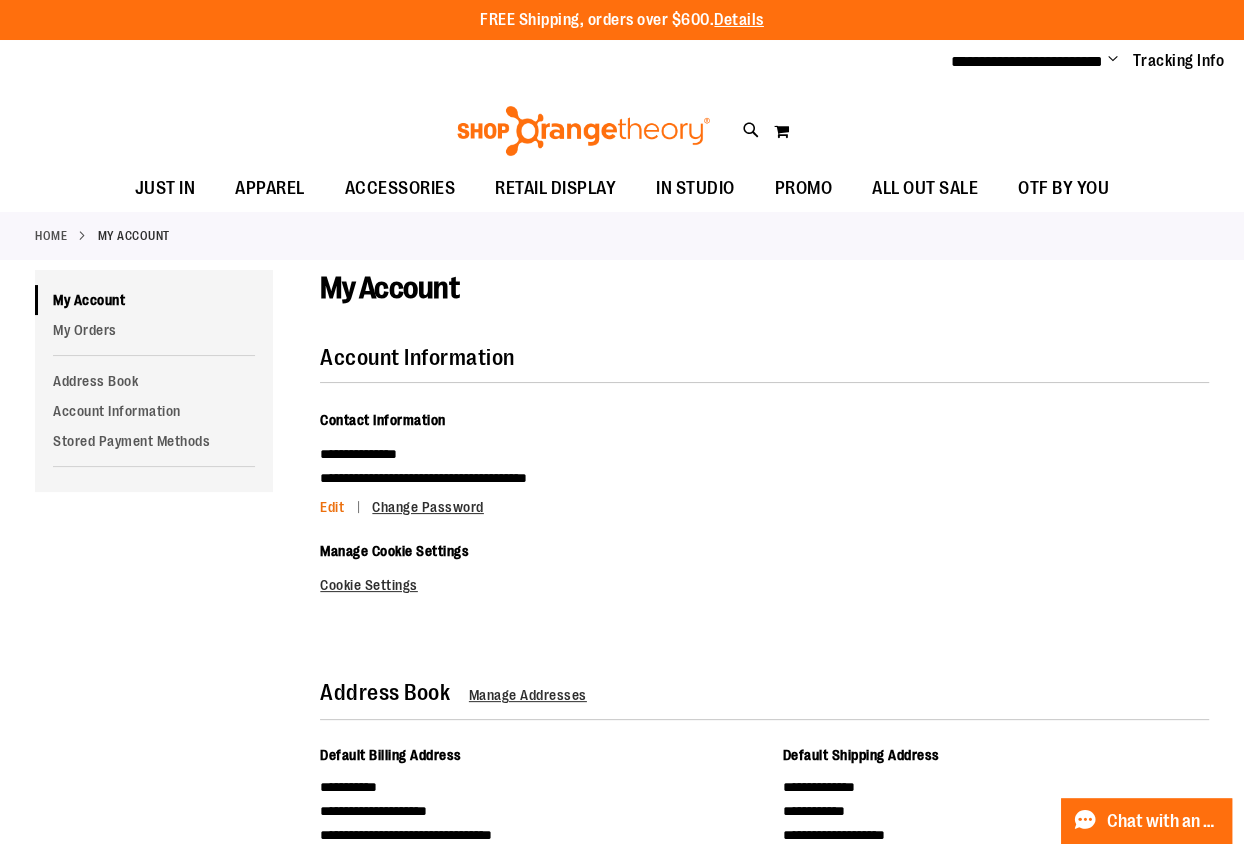 type on "**********" 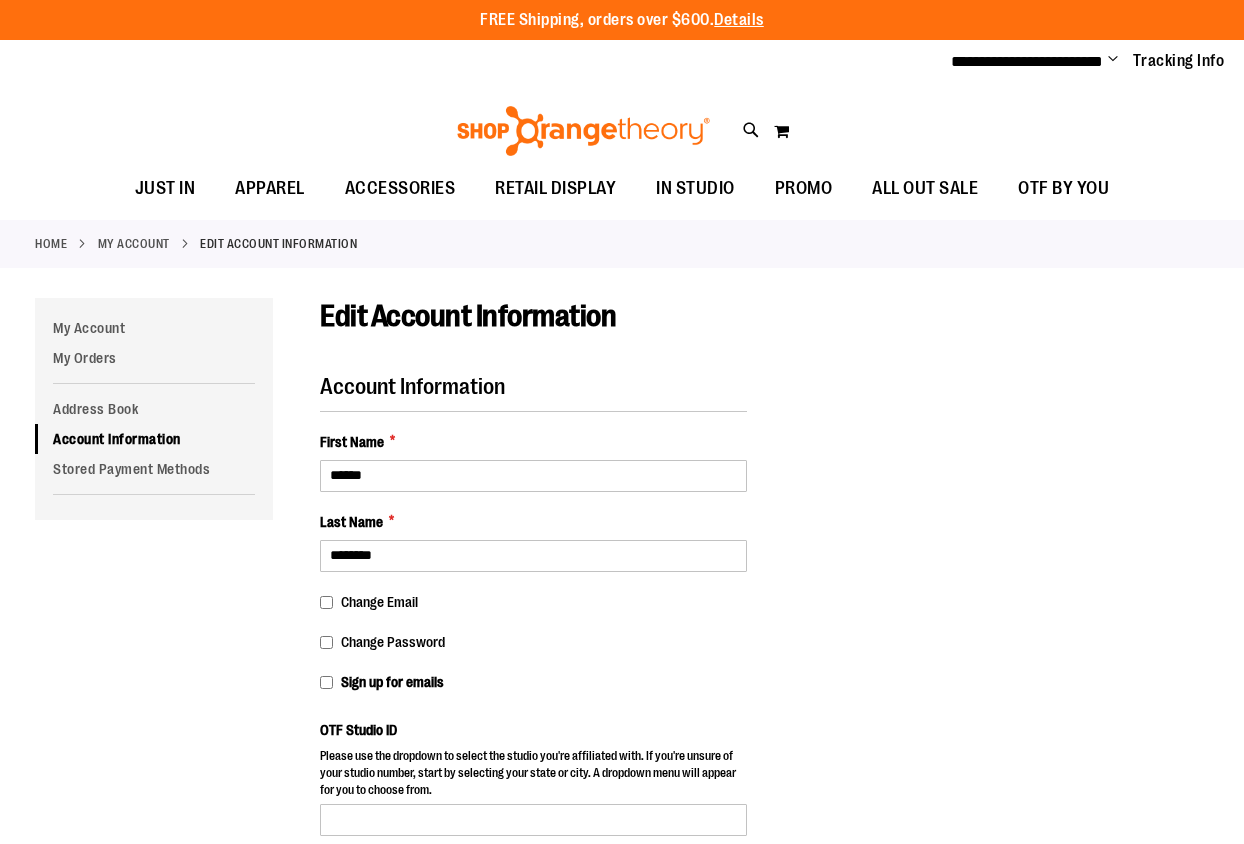 scroll, scrollTop: 0, scrollLeft: 0, axis: both 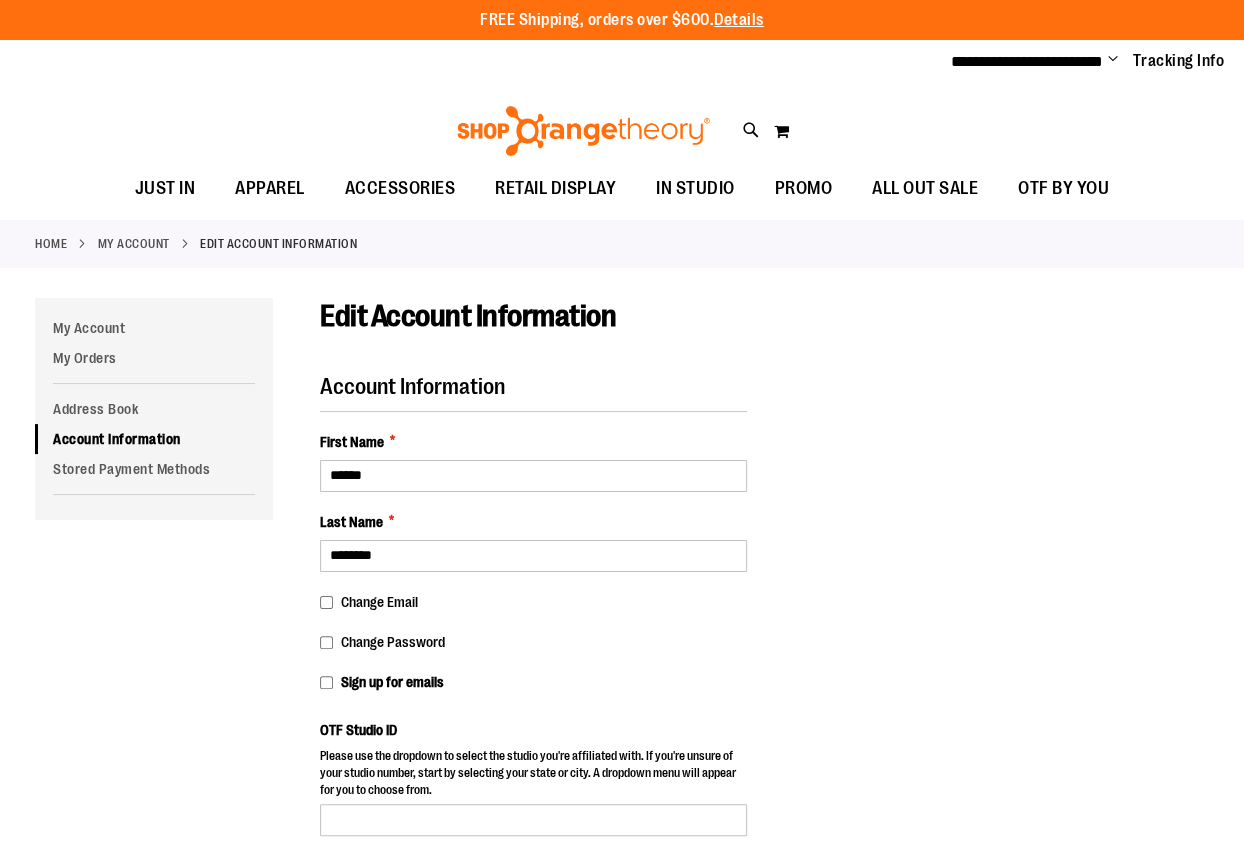 type on "****" 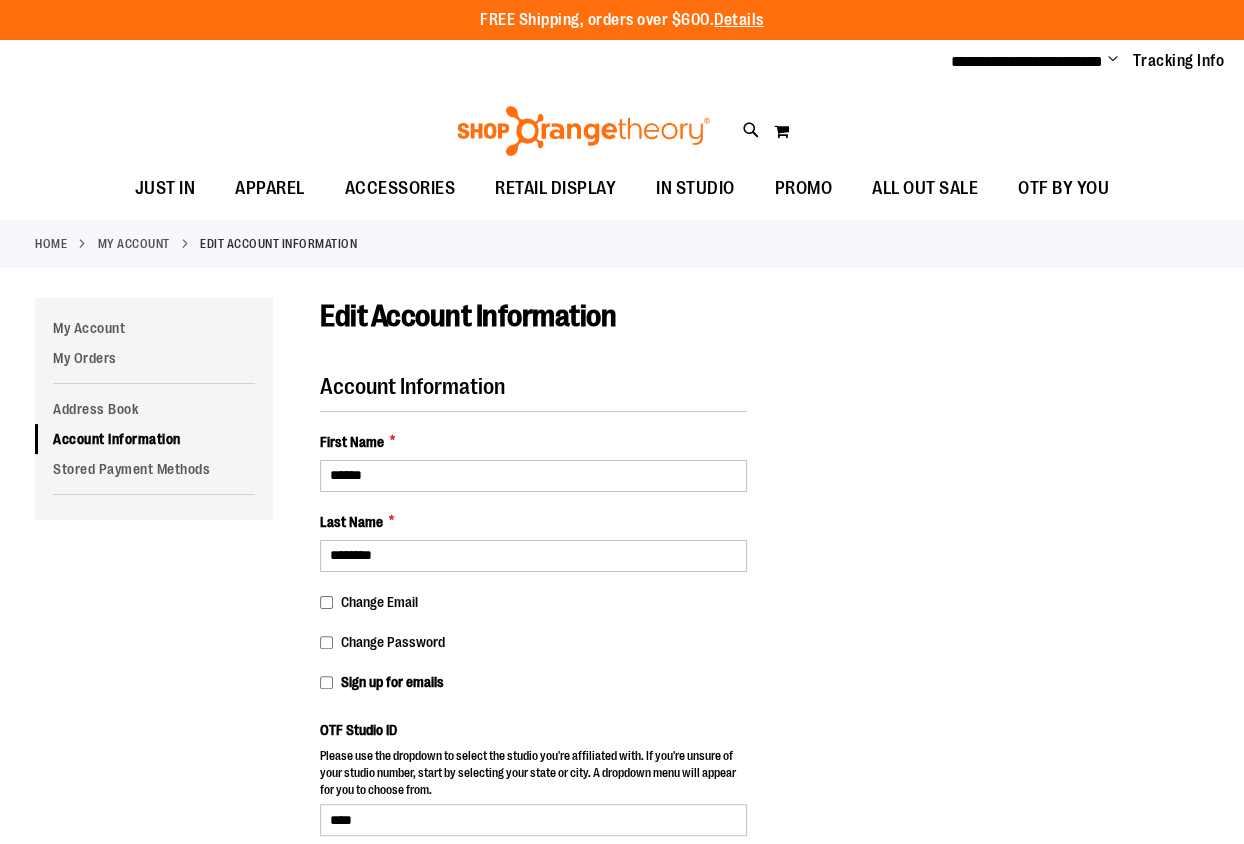 select on "***" 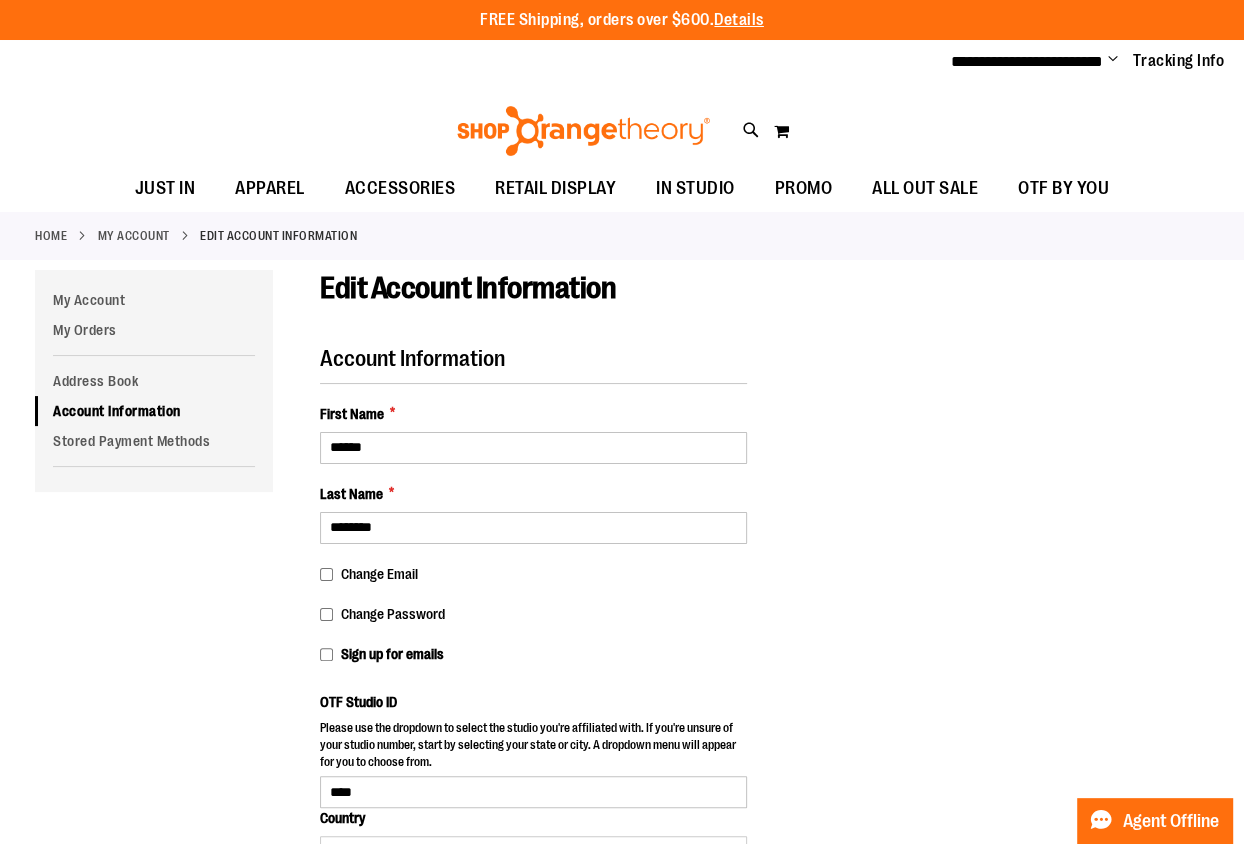 type on "**********" 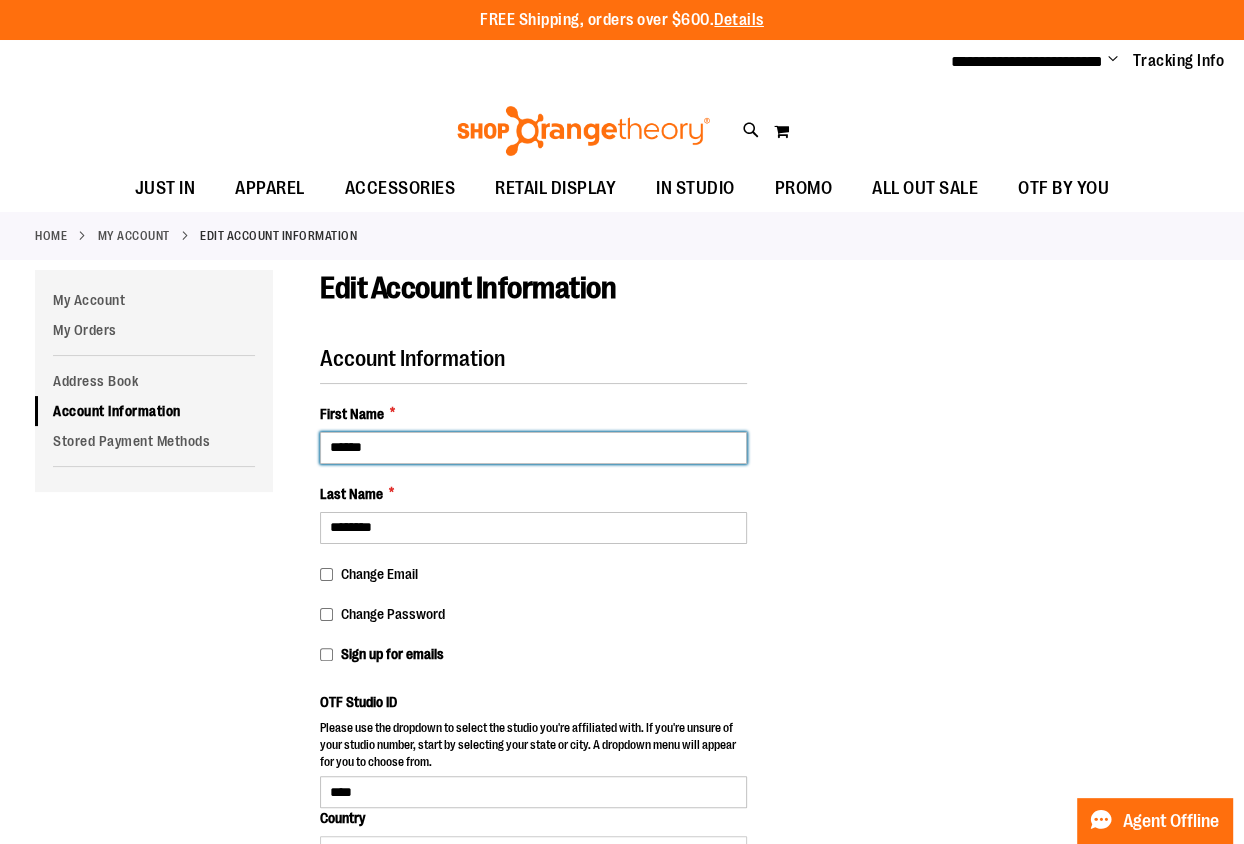 click on "******" at bounding box center [533, 448] 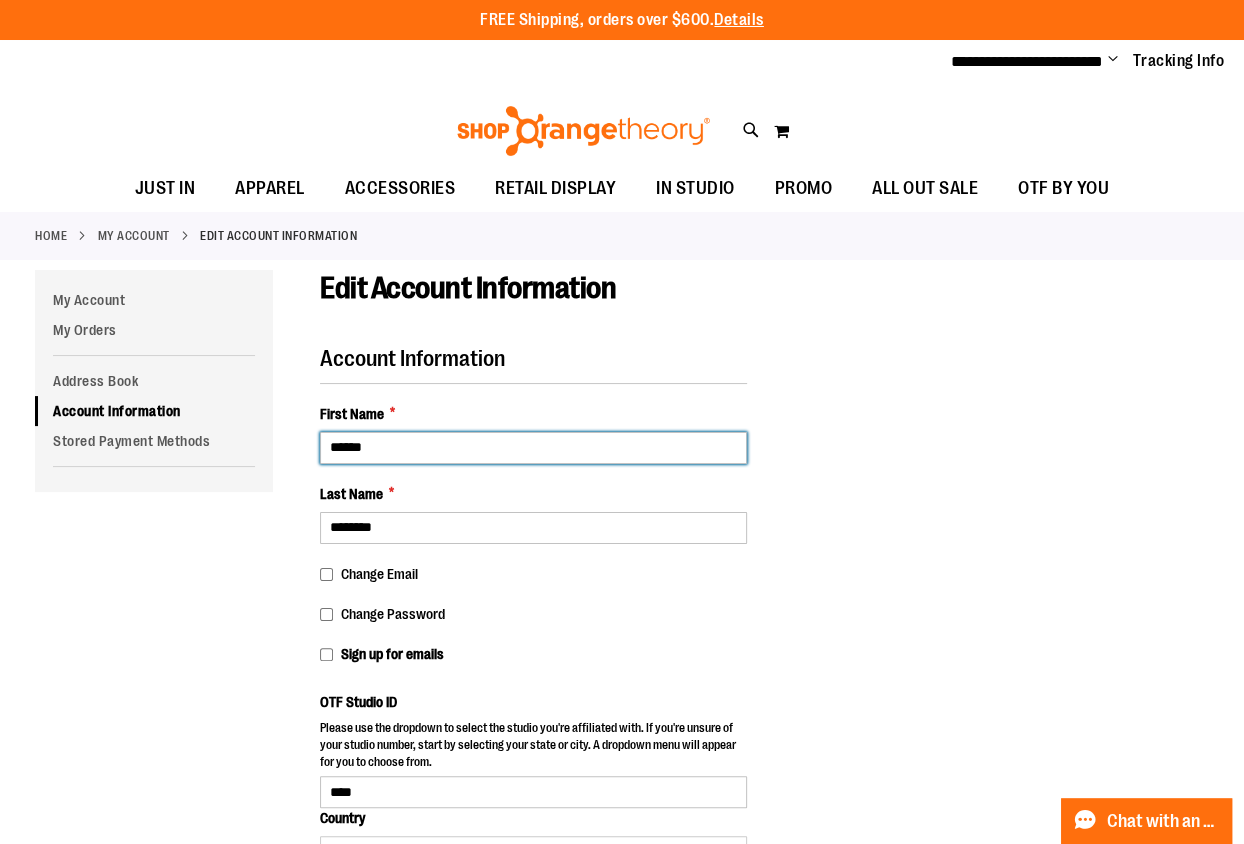 click on "******" at bounding box center (533, 448) 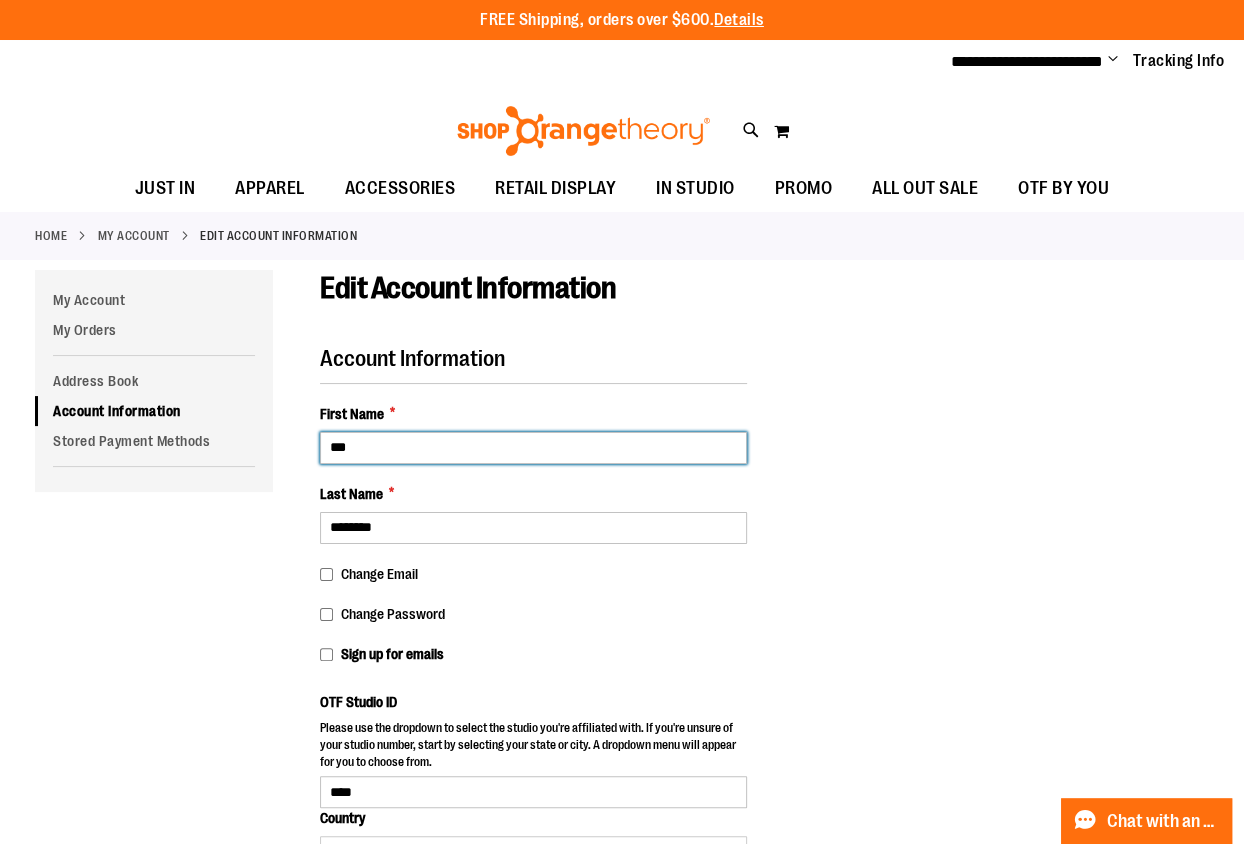 type on "***" 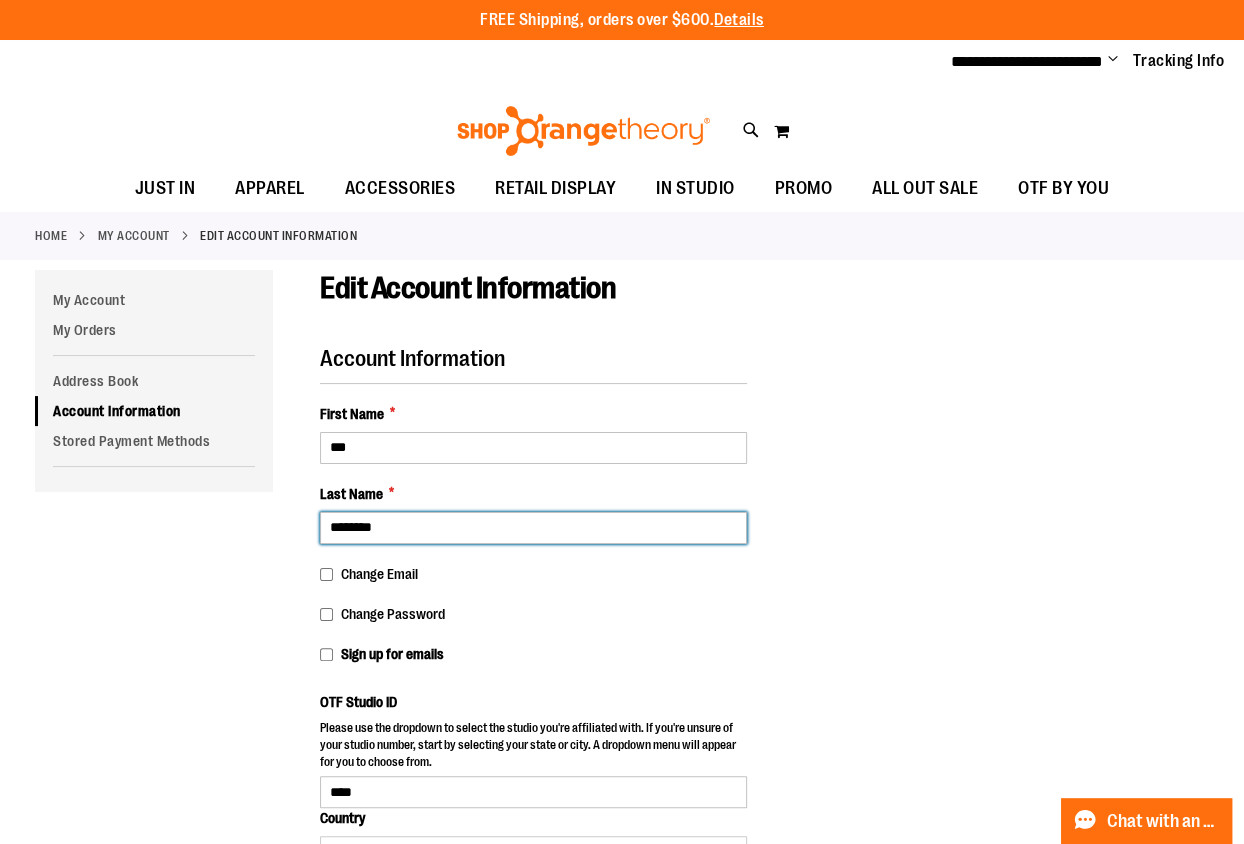 click on "********" at bounding box center [533, 528] 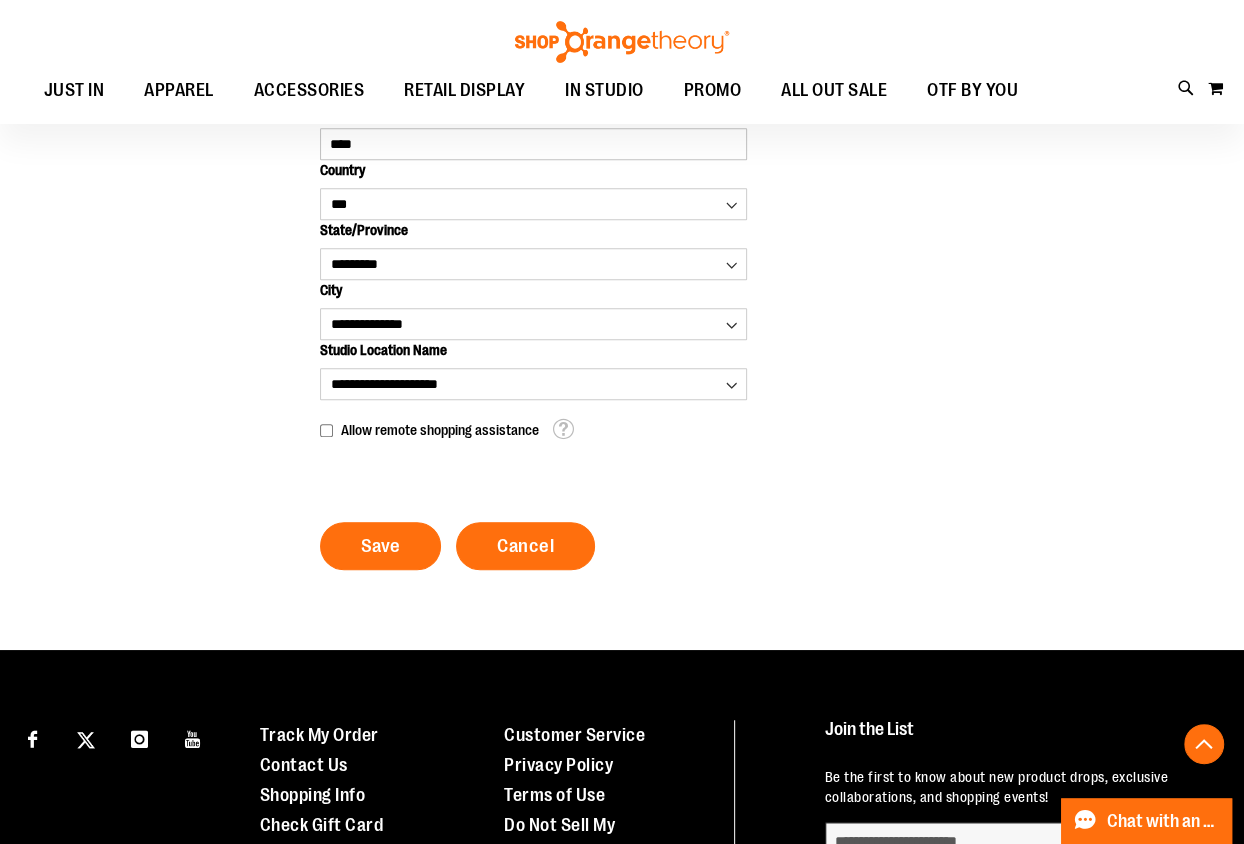 scroll, scrollTop: 732, scrollLeft: 0, axis: vertical 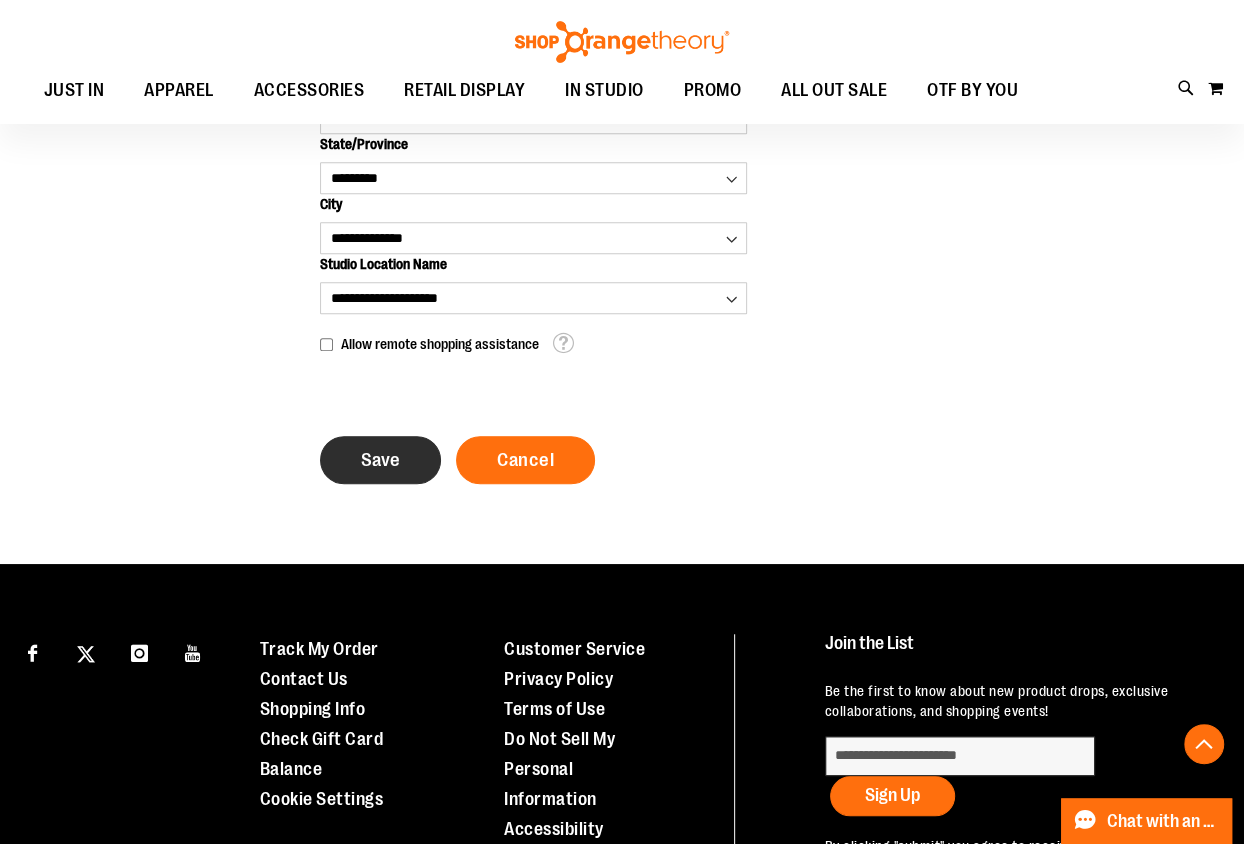 type on "**********" 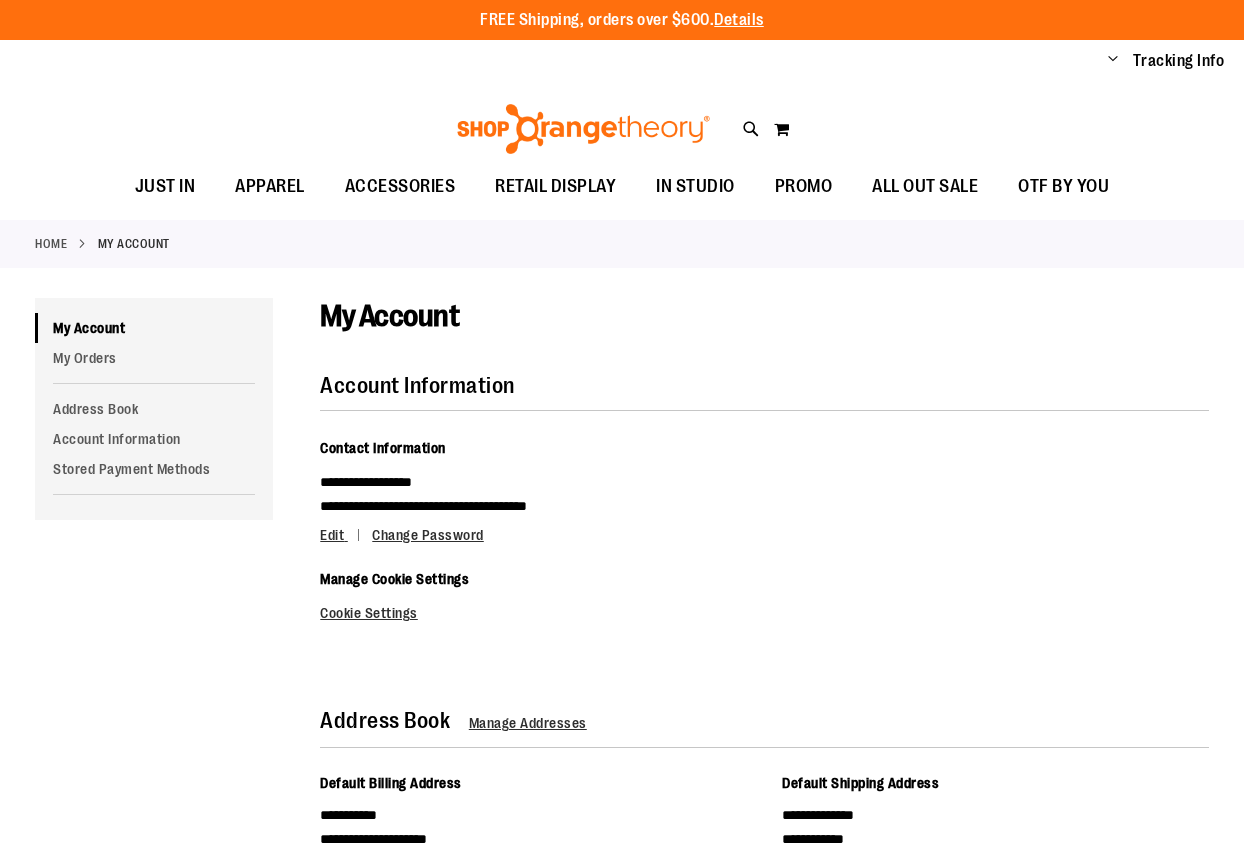scroll, scrollTop: 0, scrollLeft: 0, axis: both 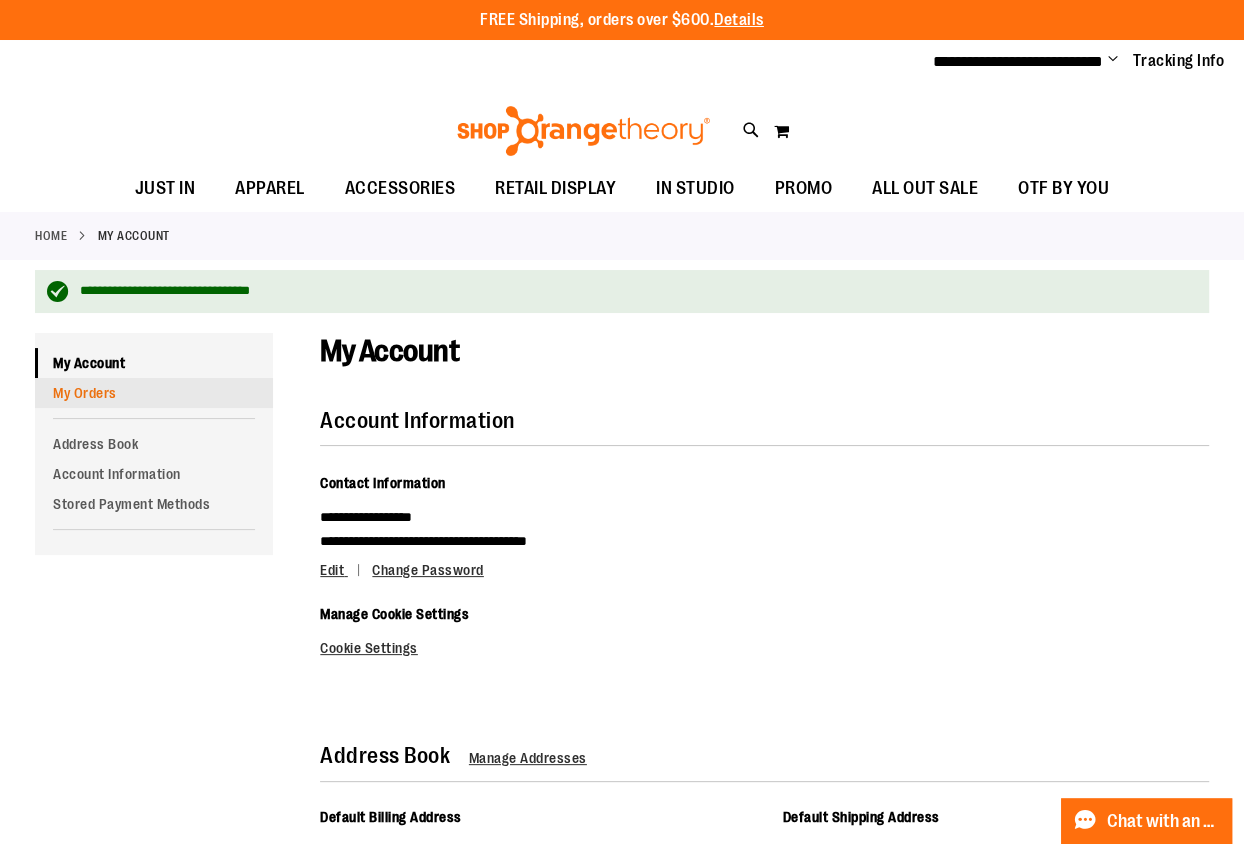 type on "**********" 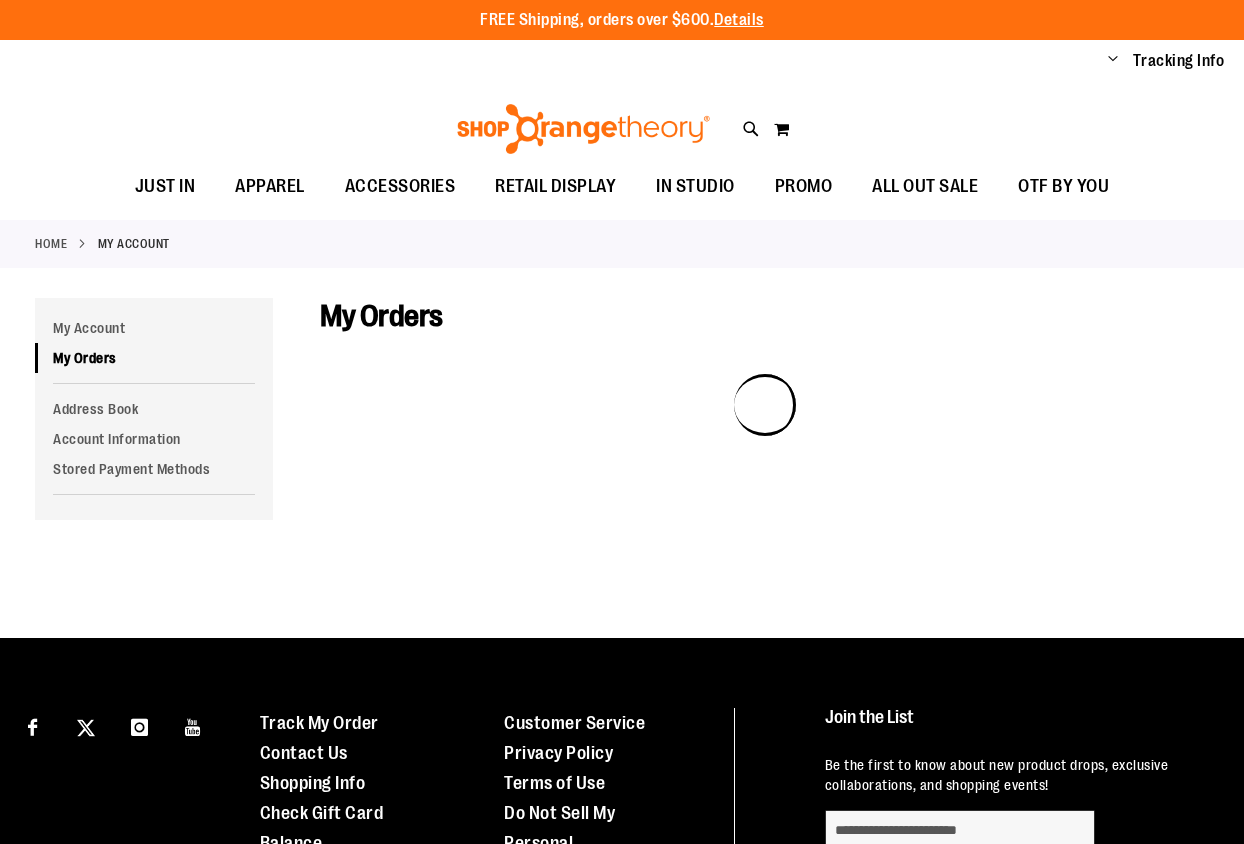 scroll, scrollTop: 0, scrollLeft: 0, axis: both 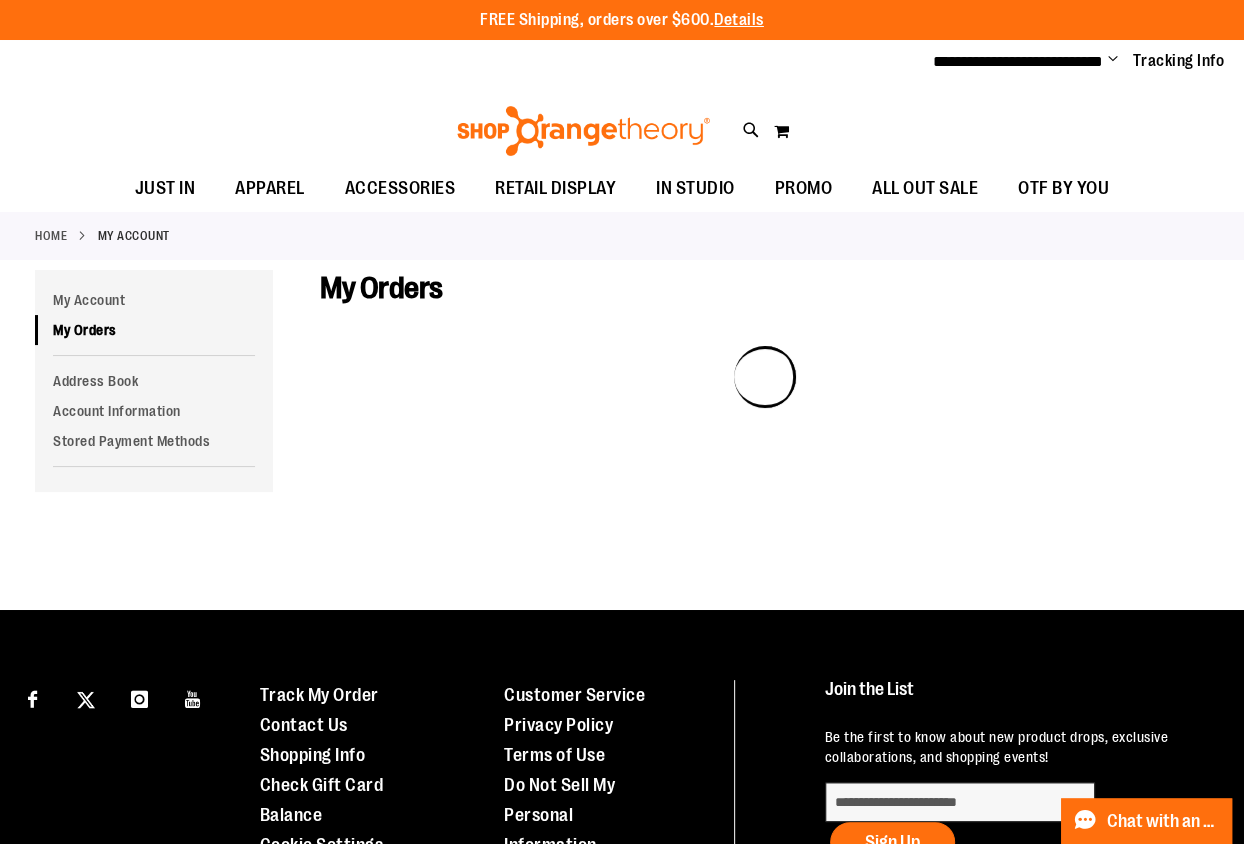 type on "**********" 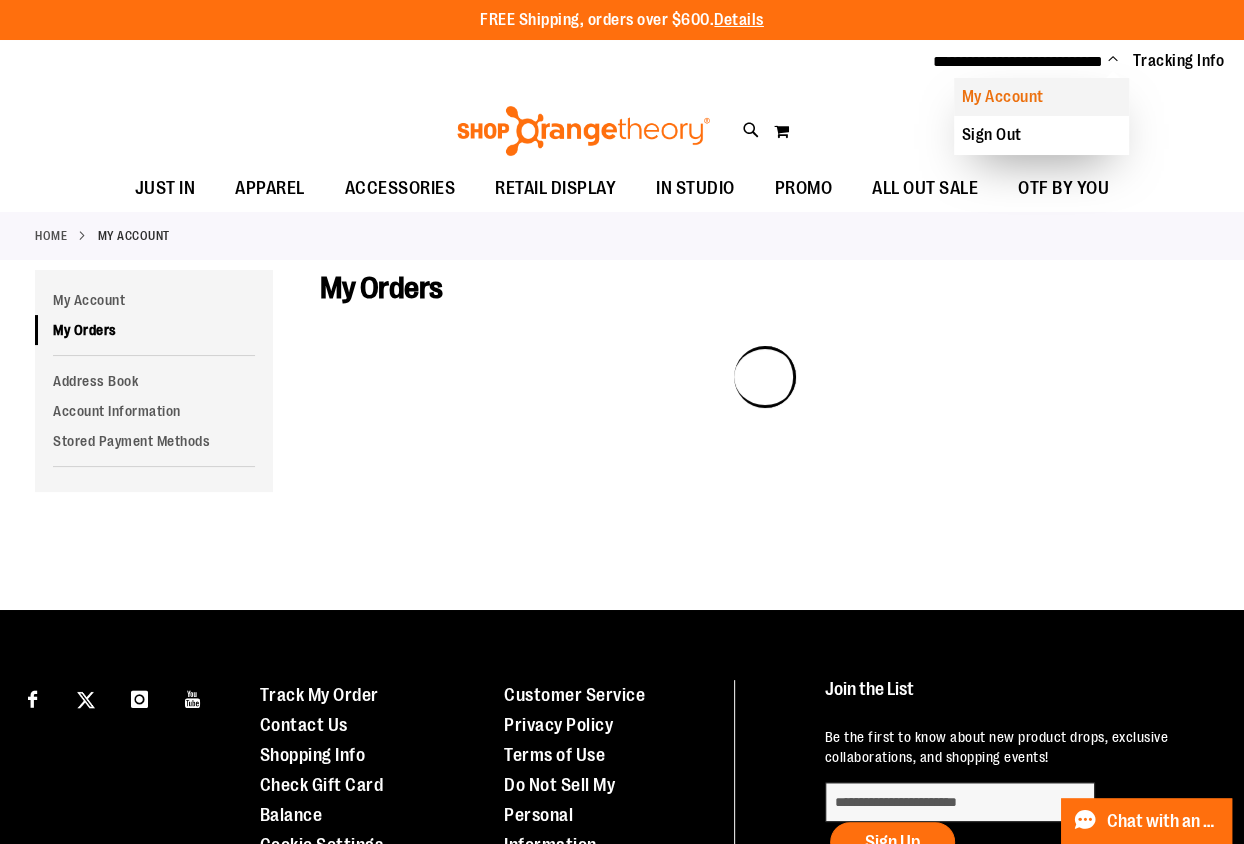 click on "My Account" at bounding box center [1041, 97] 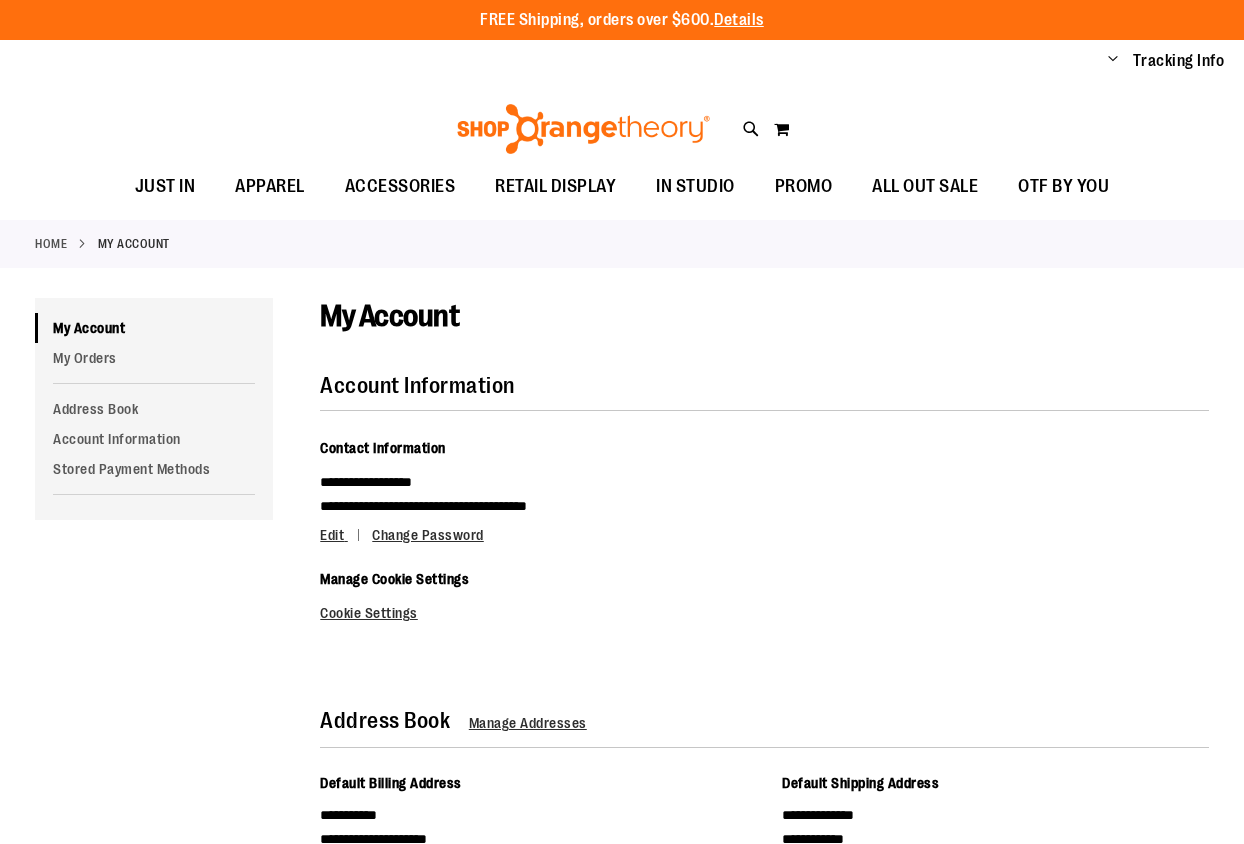 scroll, scrollTop: 0, scrollLeft: 0, axis: both 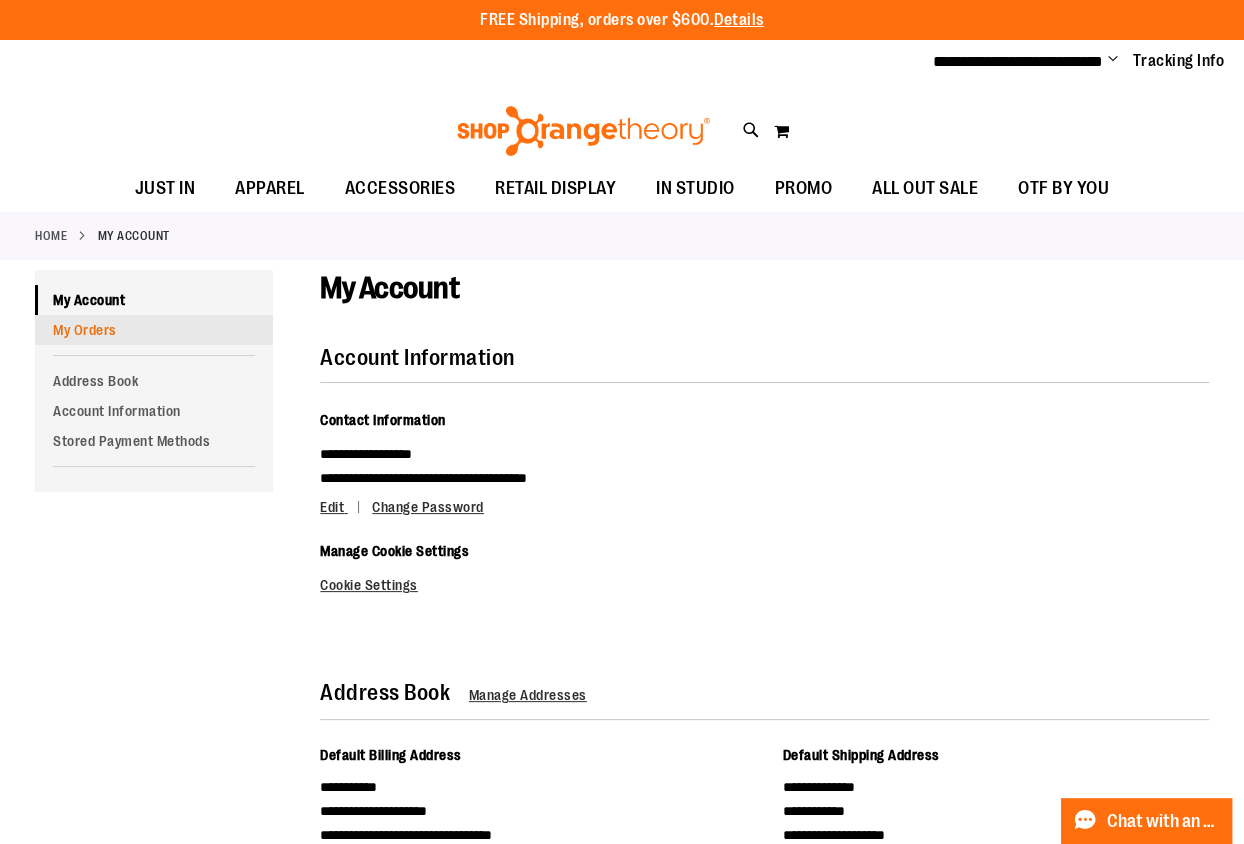 type on "**********" 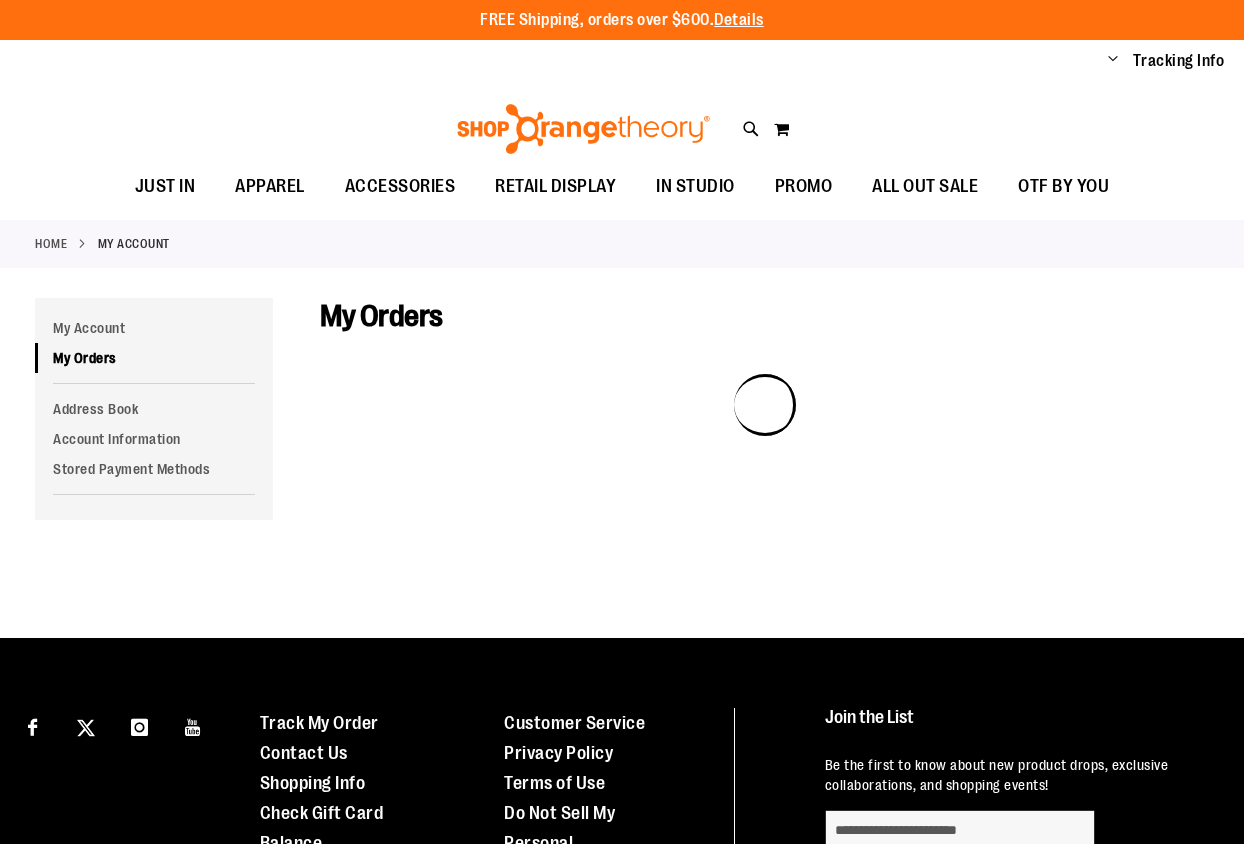 scroll, scrollTop: 0, scrollLeft: 0, axis: both 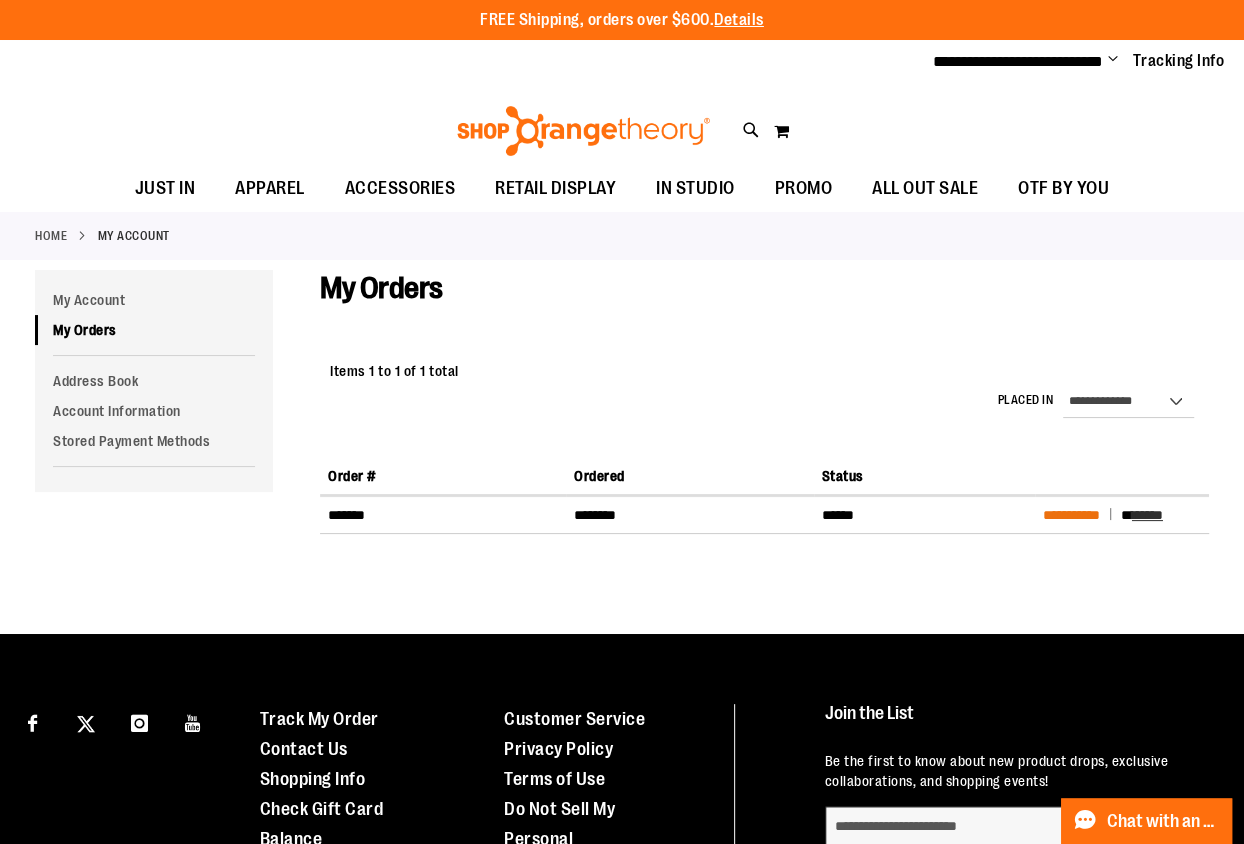 type on "**********" 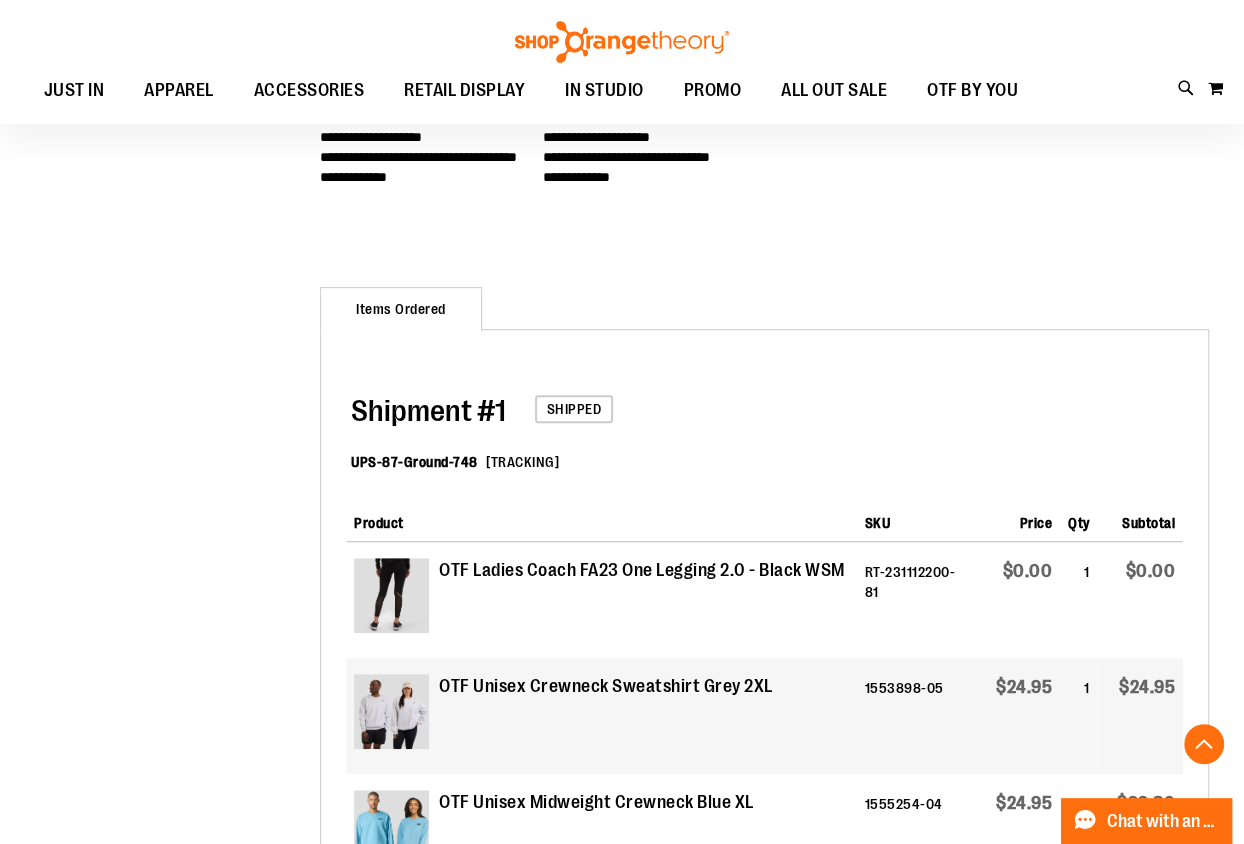 scroll, scrollTop: 667, scrollLeft: 0, axis: vertical 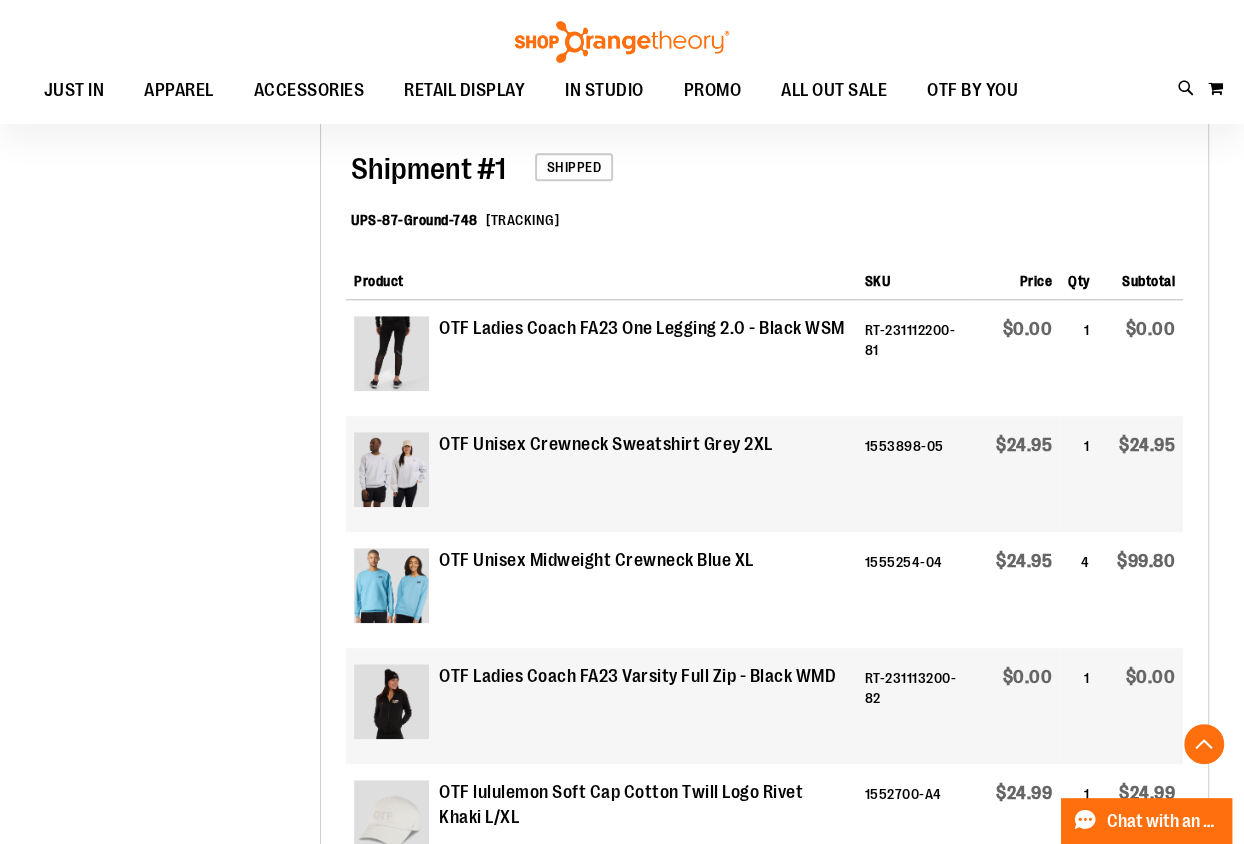 type on "**********" 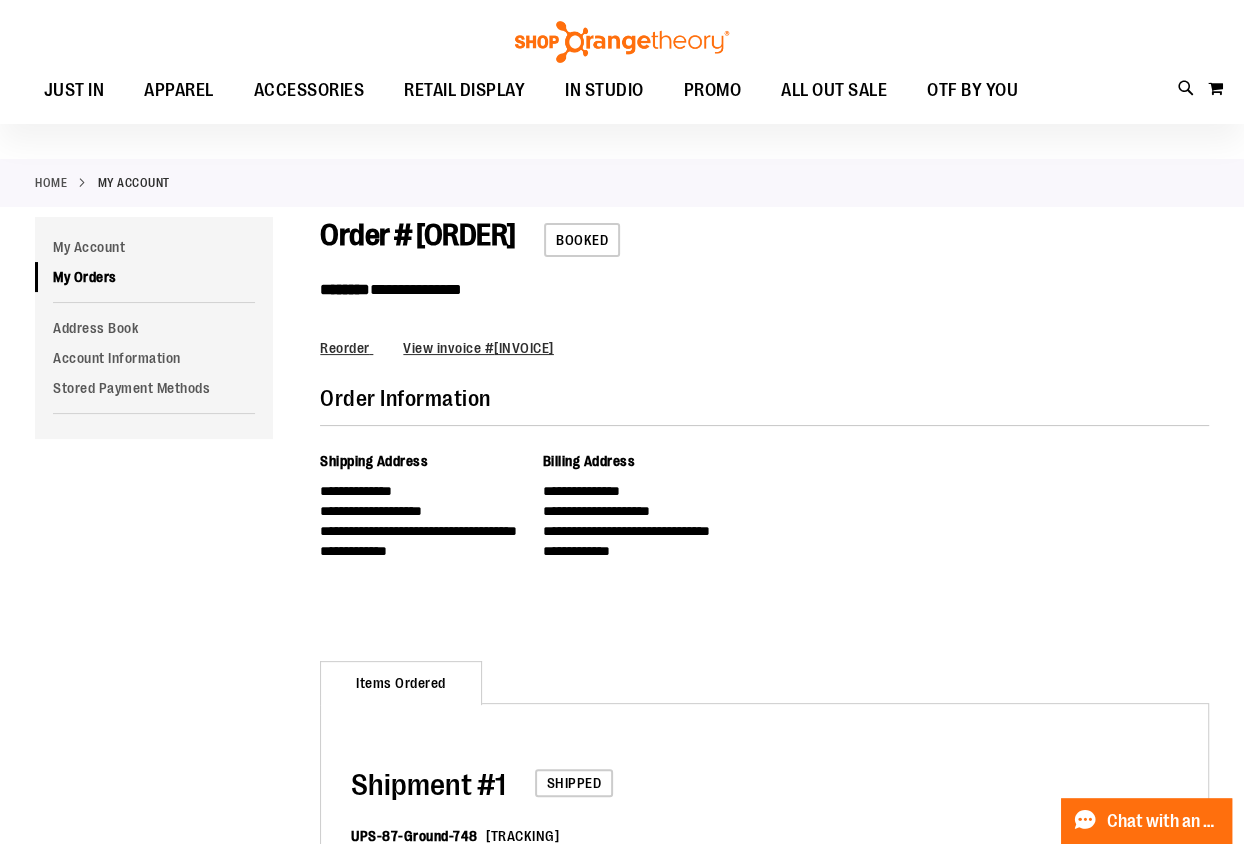 scroll, scrollTop: 0, scrollLeft: 0, axis: both 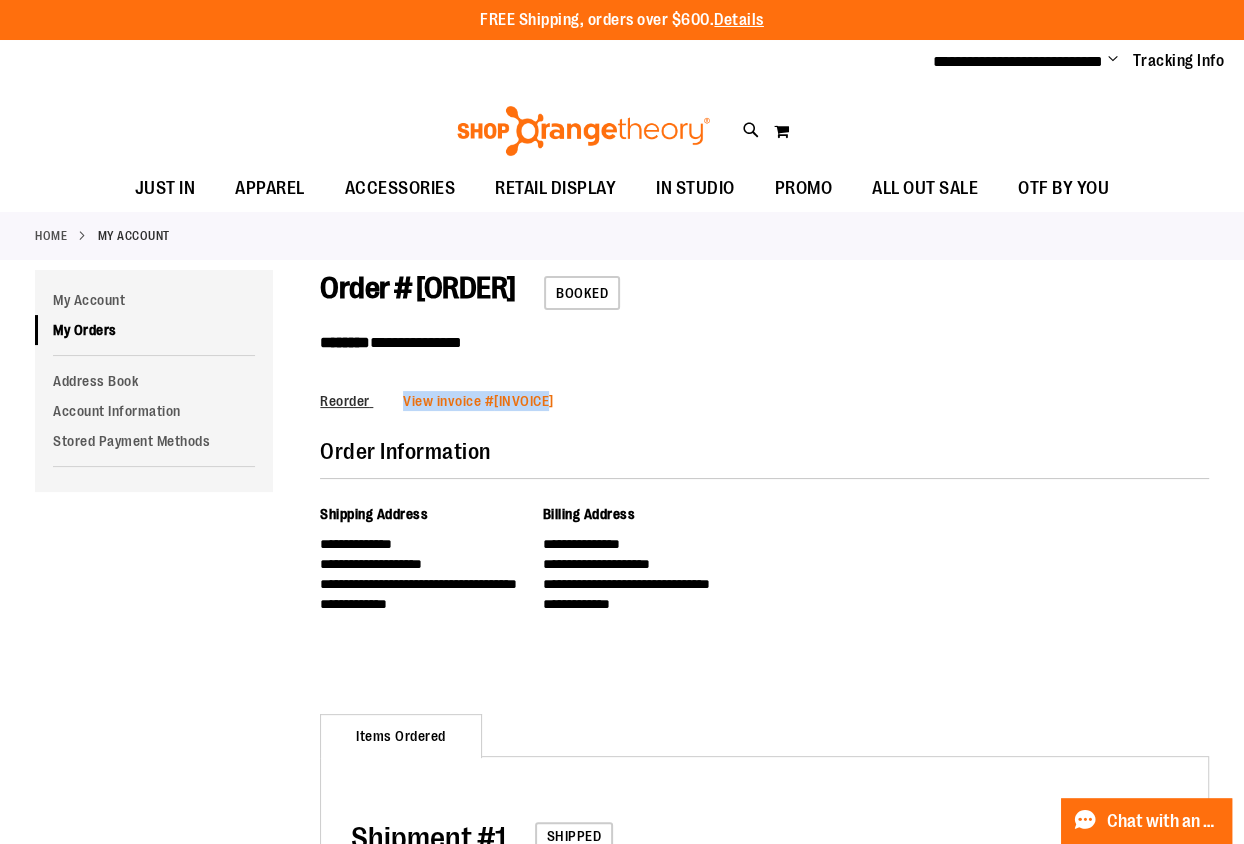 drag, startPoint x: 595, startPoint y: 399, endPoint x: 411, endPoint y: 398, distance: 184.00272 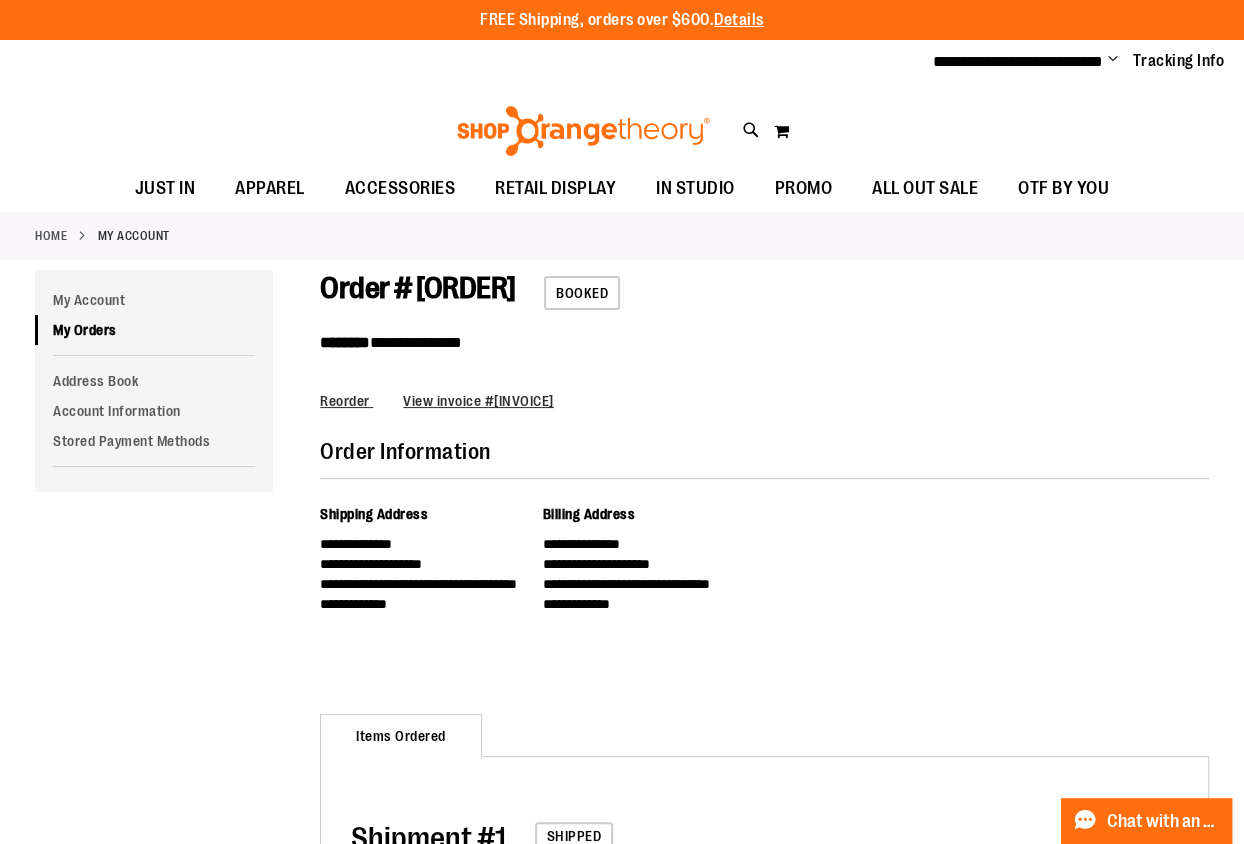 drag, startPoint x: 524, startPoint y: 338, endPoint x: 398, endPoint y: 335, distance: 126.035706 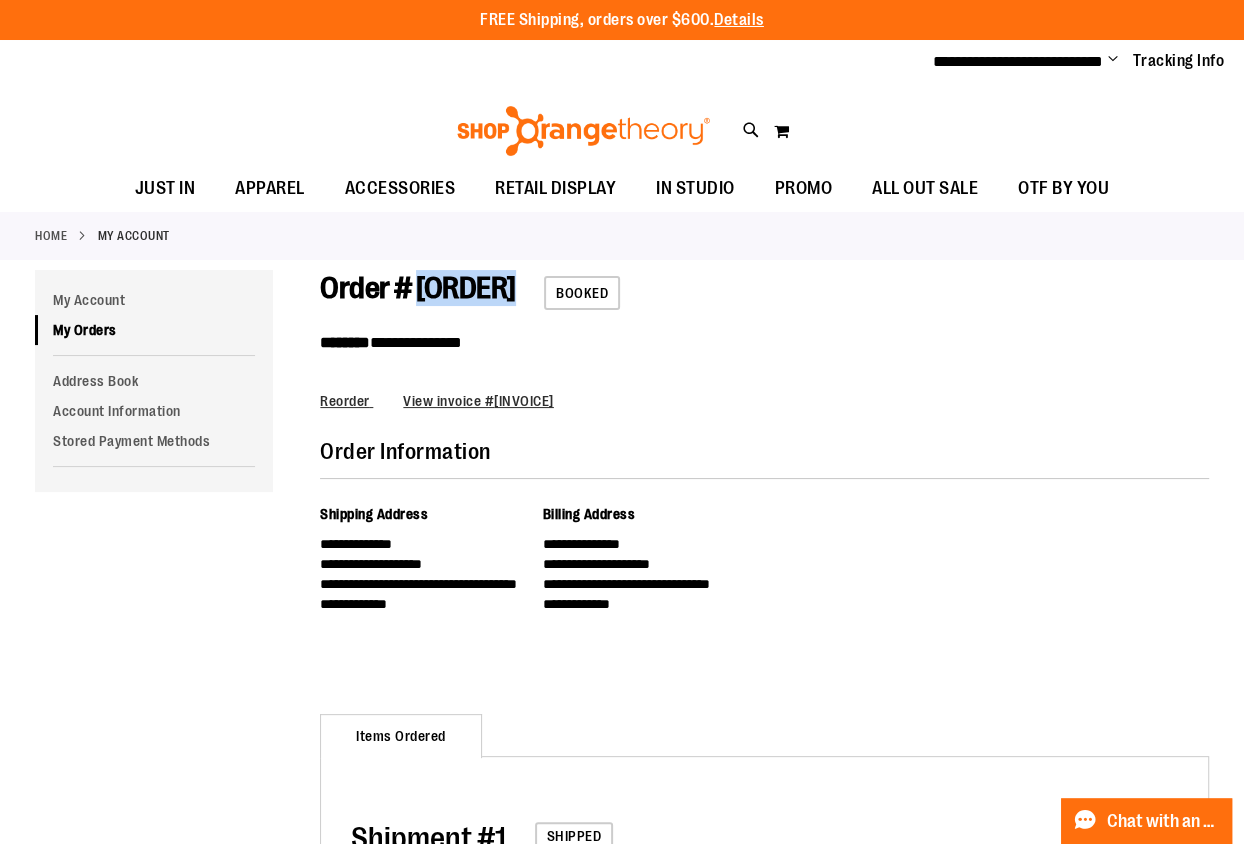 click on "**********" at bounding box center [764, 353] 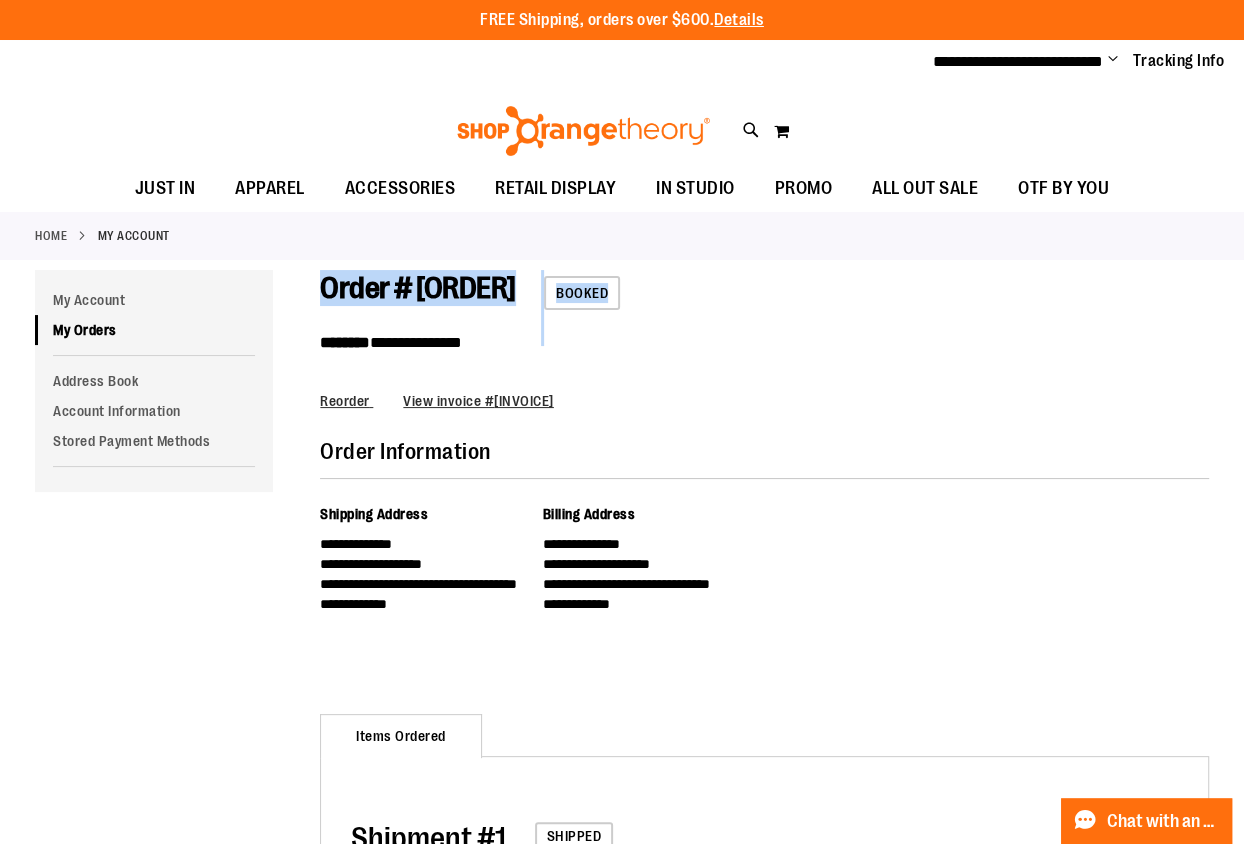 click on "**********" at bounding box center [764, 353] 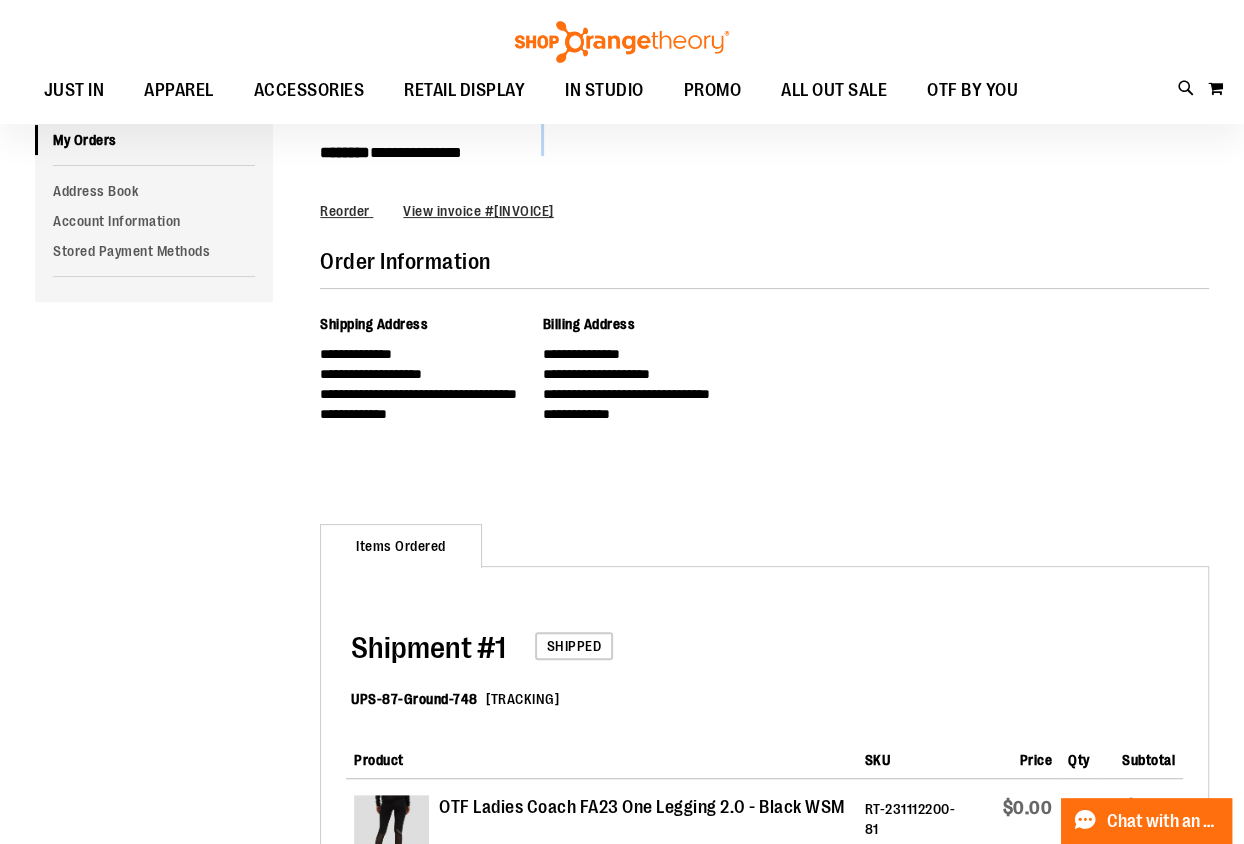 scroll, scrollTop: 376, scrollLeft: 0, axis: vertical 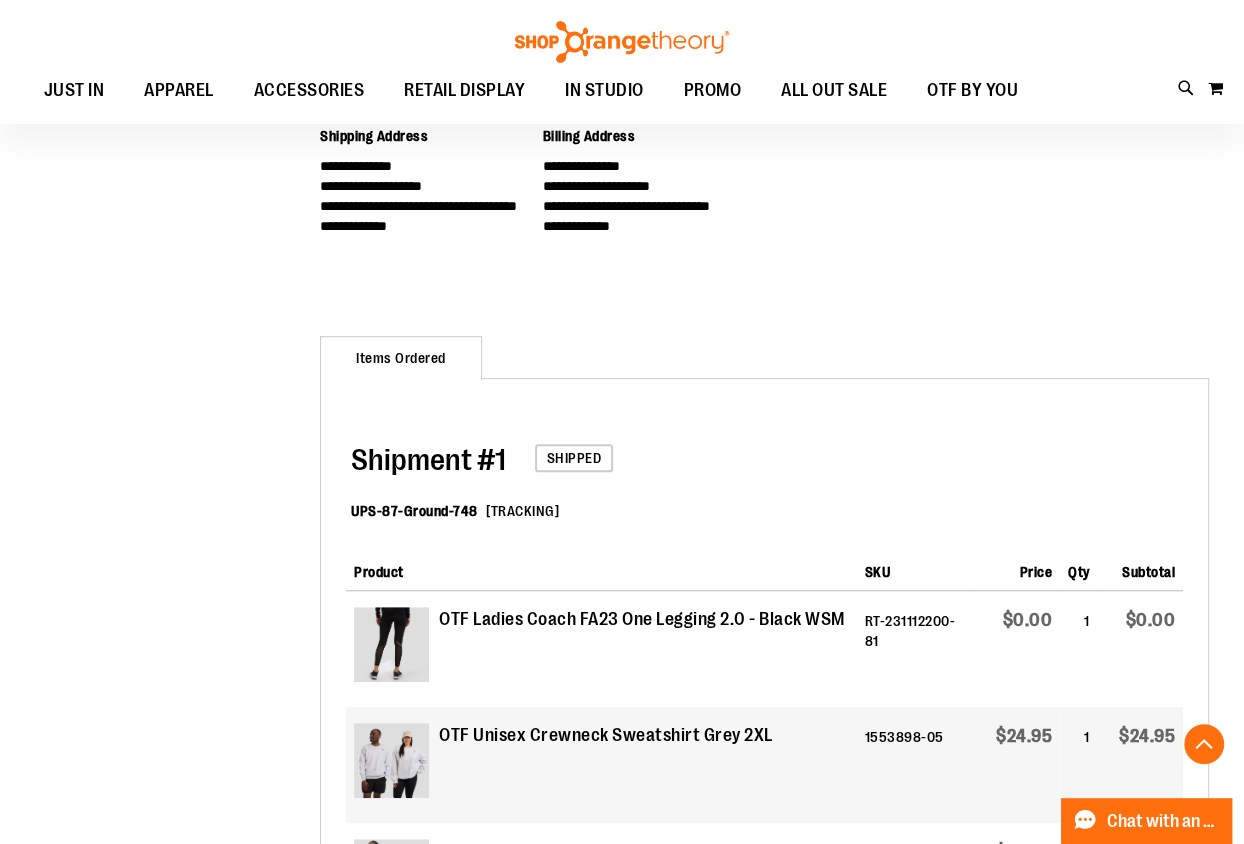 drag, startPoint x: 687, startPoint y: 514, endPoint x: 500, endPoint y: 518, distance: 187.04277 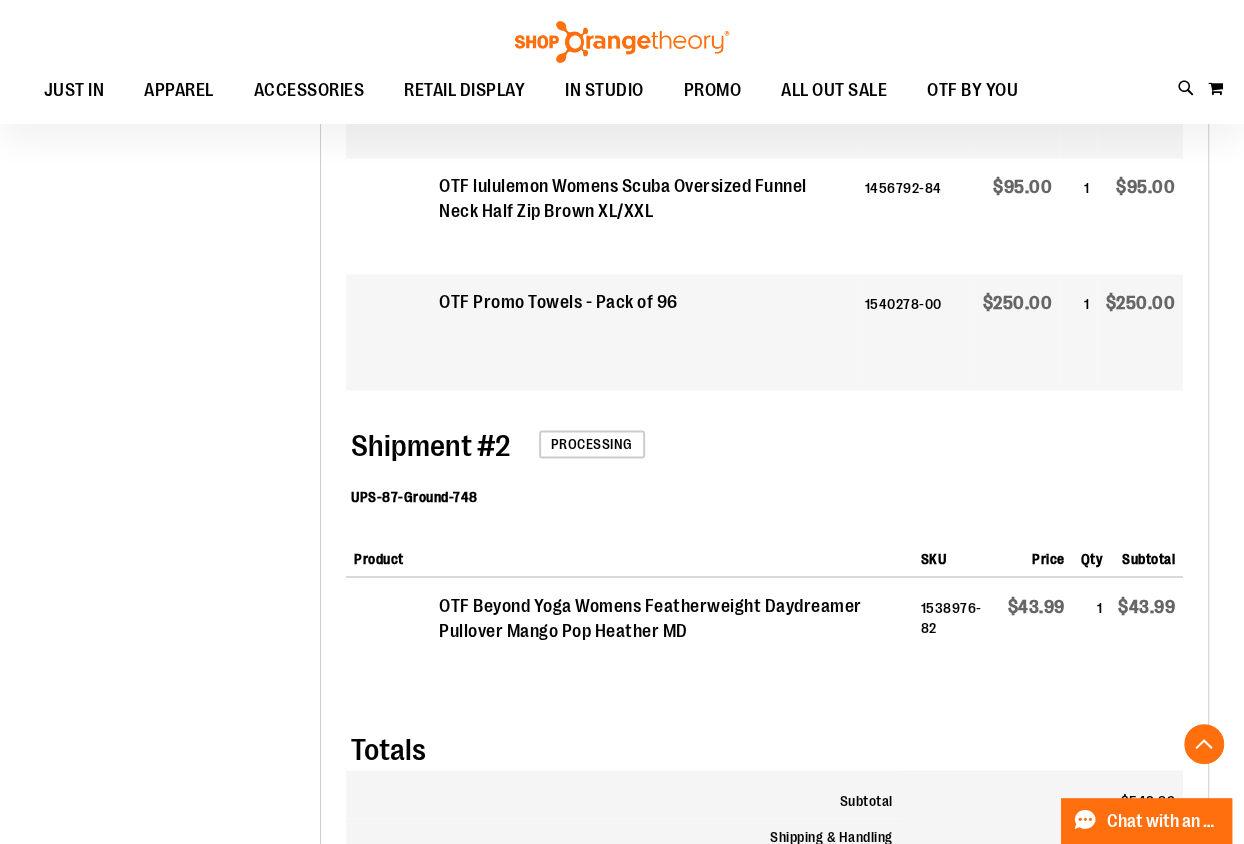 scroll, scrollTop: 1984, scrollLeft: 0, axis: vertical 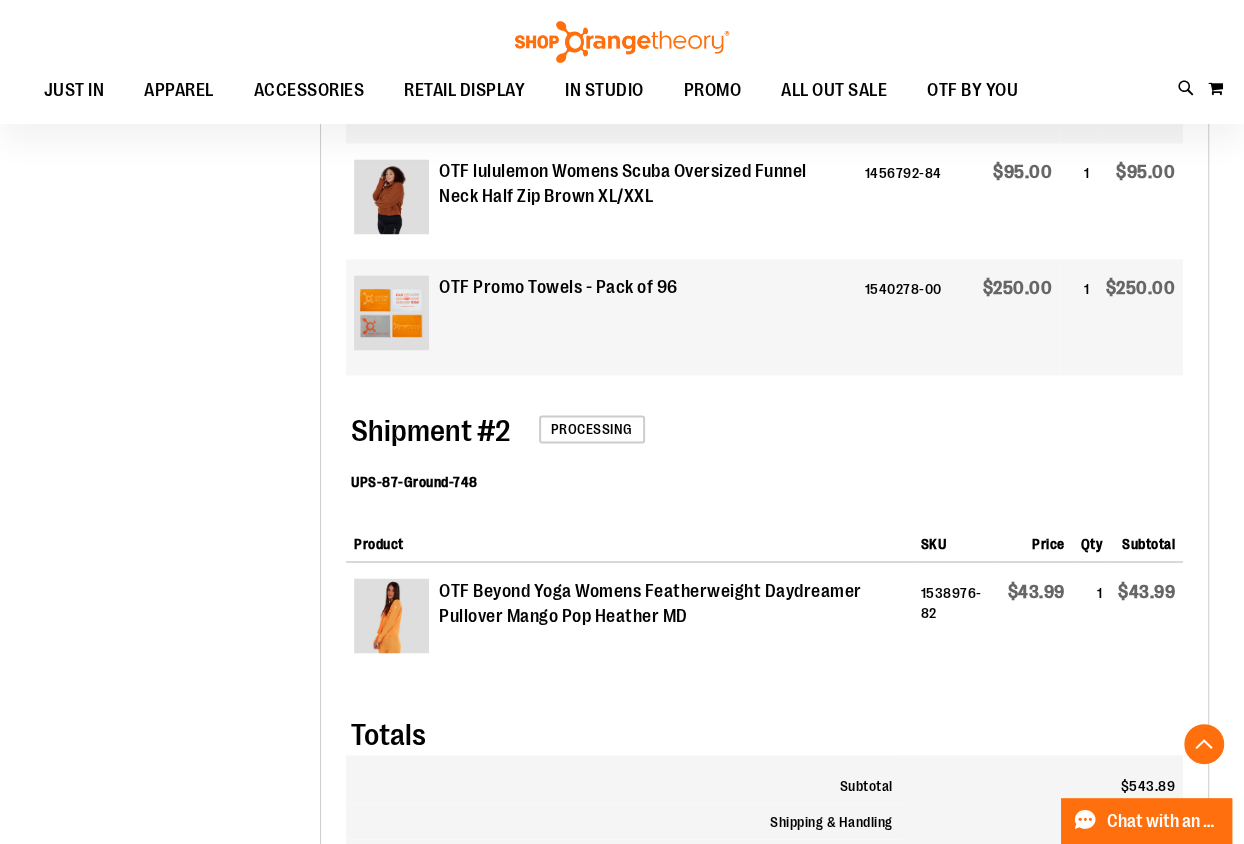 click on "UPS-87-Ground-748" at bounding box center (414, 482) 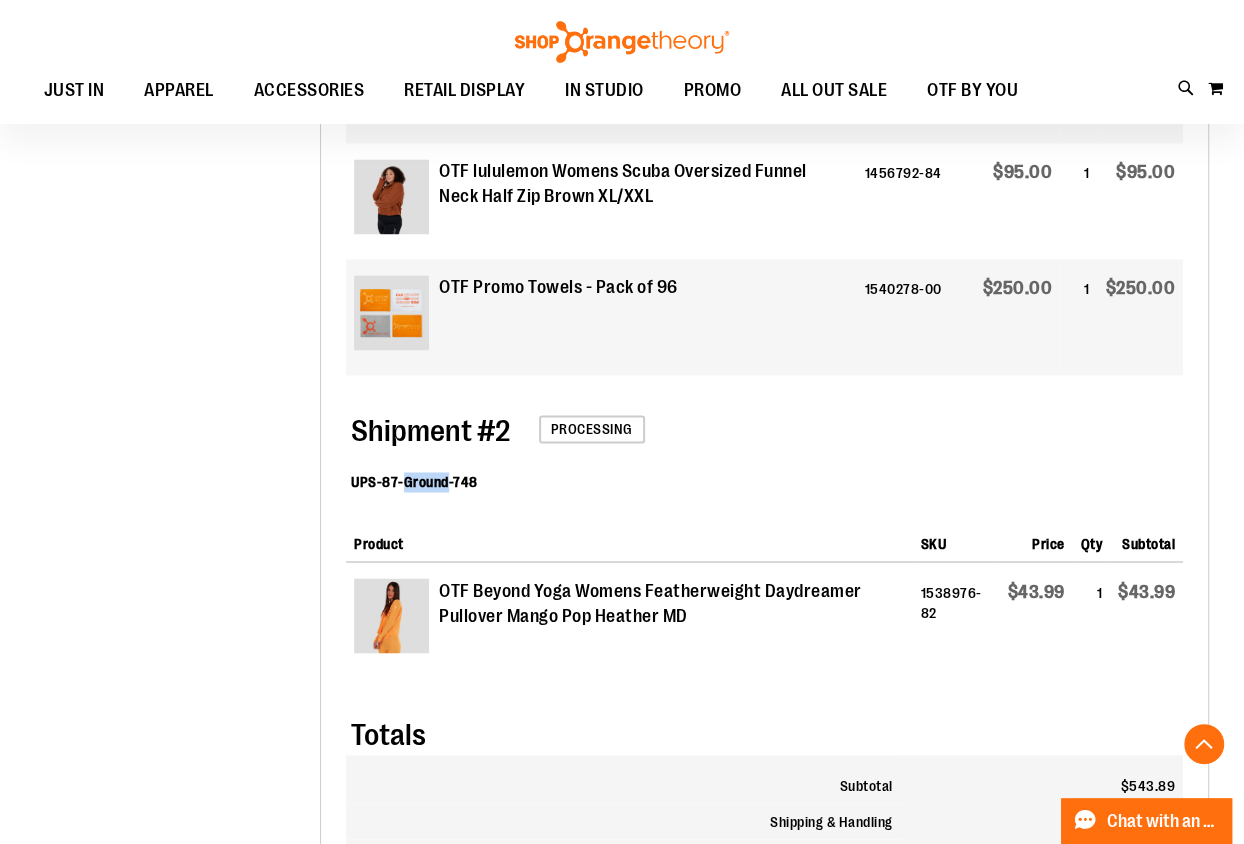 click on "UPS-87-Ground-748" at bounding box center [414, 482] 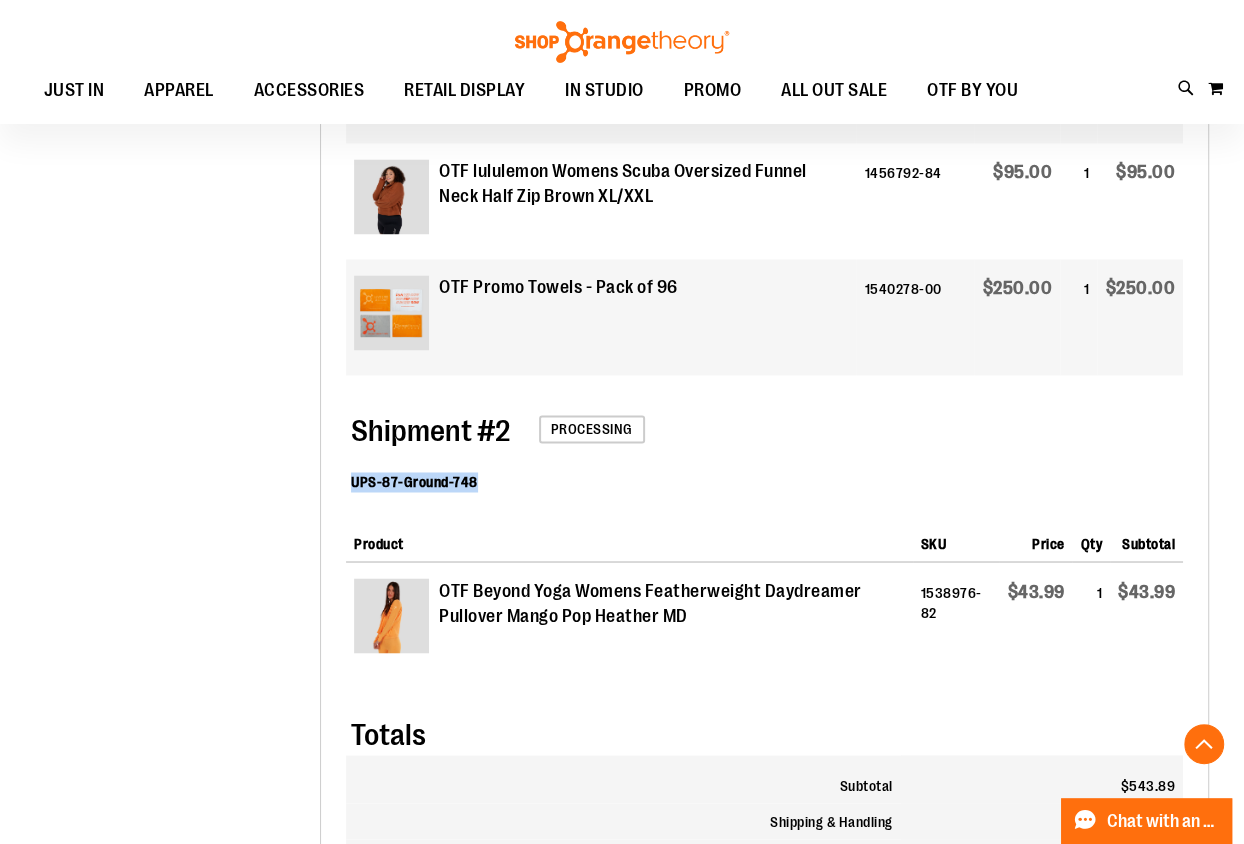 click on "UPS-87-Ground-748" at bounding box center [414, 482] 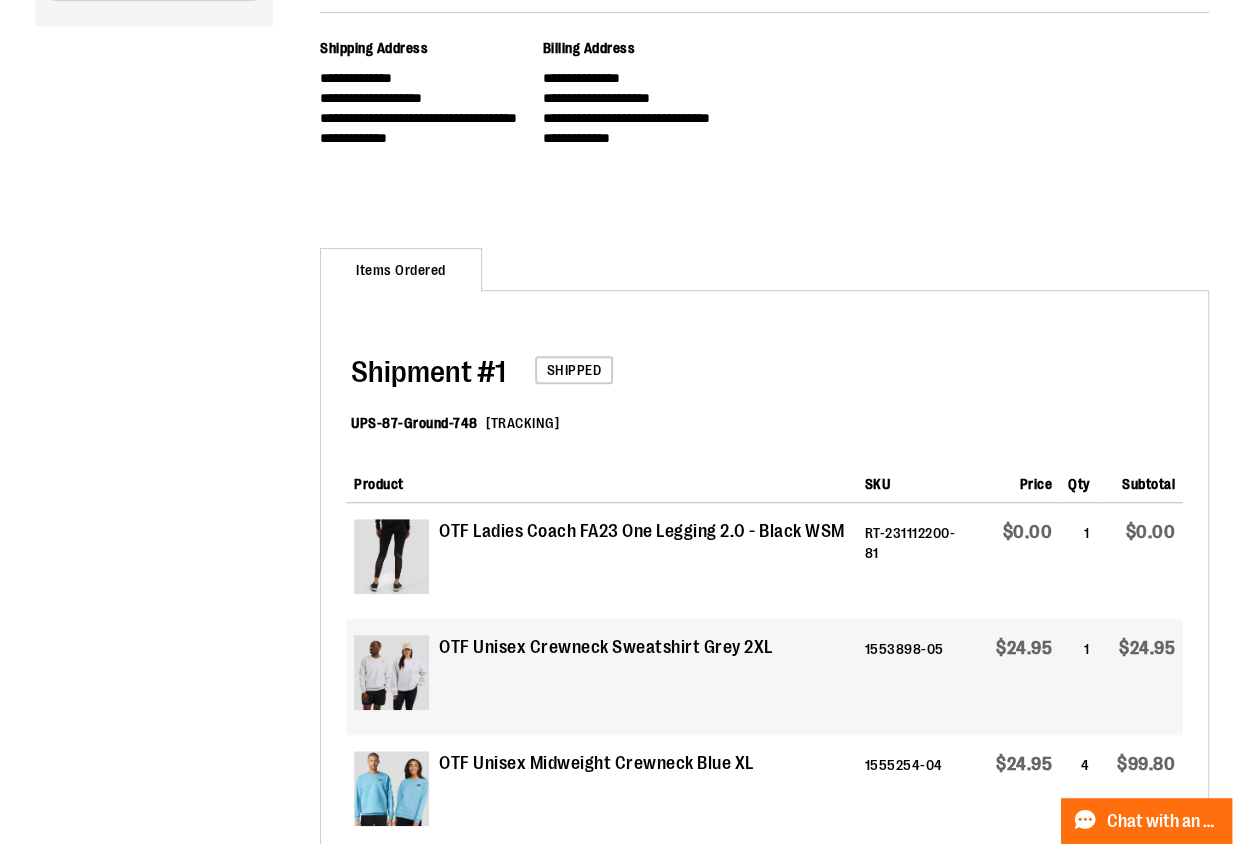 scroll, scrollTop: 0, scrollLeft: 0, axis: both 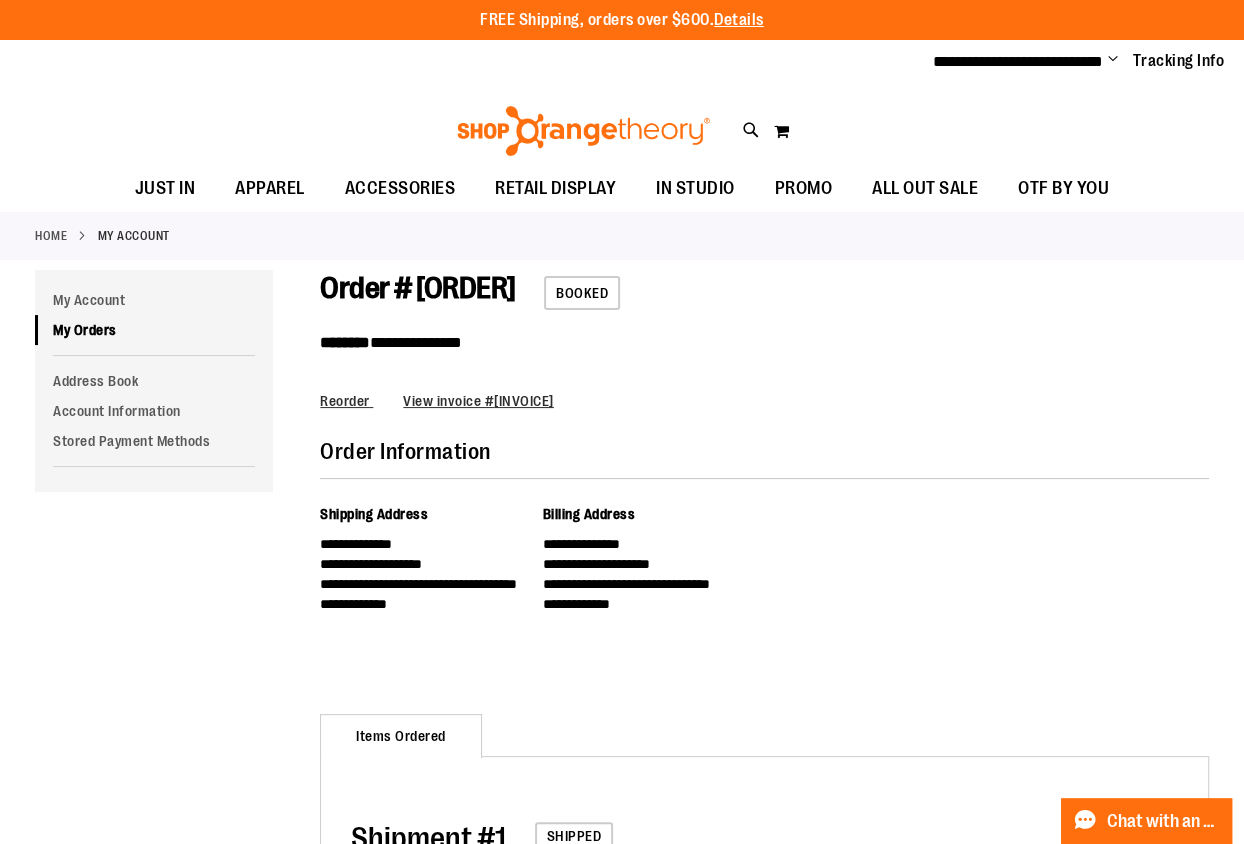 click on "**********" at bounding box center (1071, 62) 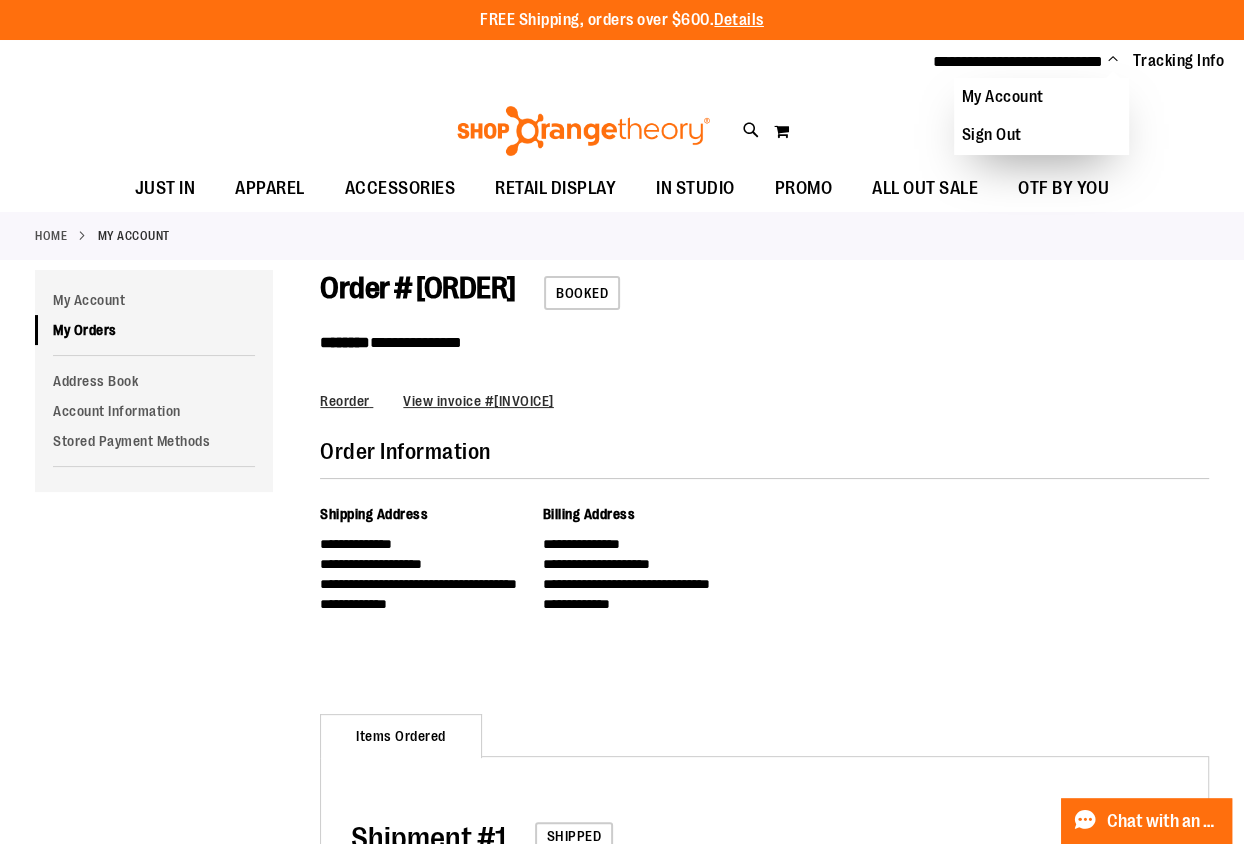 click on "Order Information" at bounding box center [764, 457] 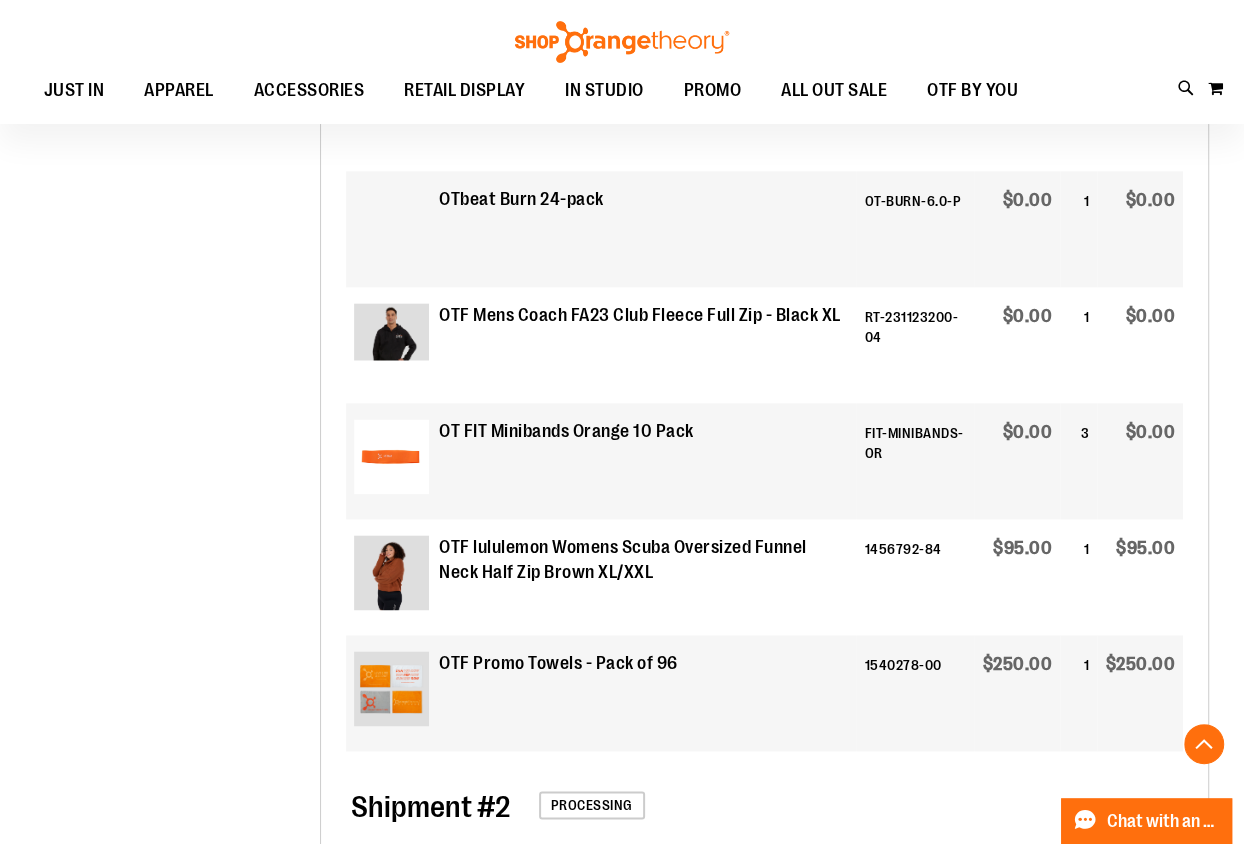 scroll, scrollTop: 2163, scrollLeft: 0, axis: vertical 